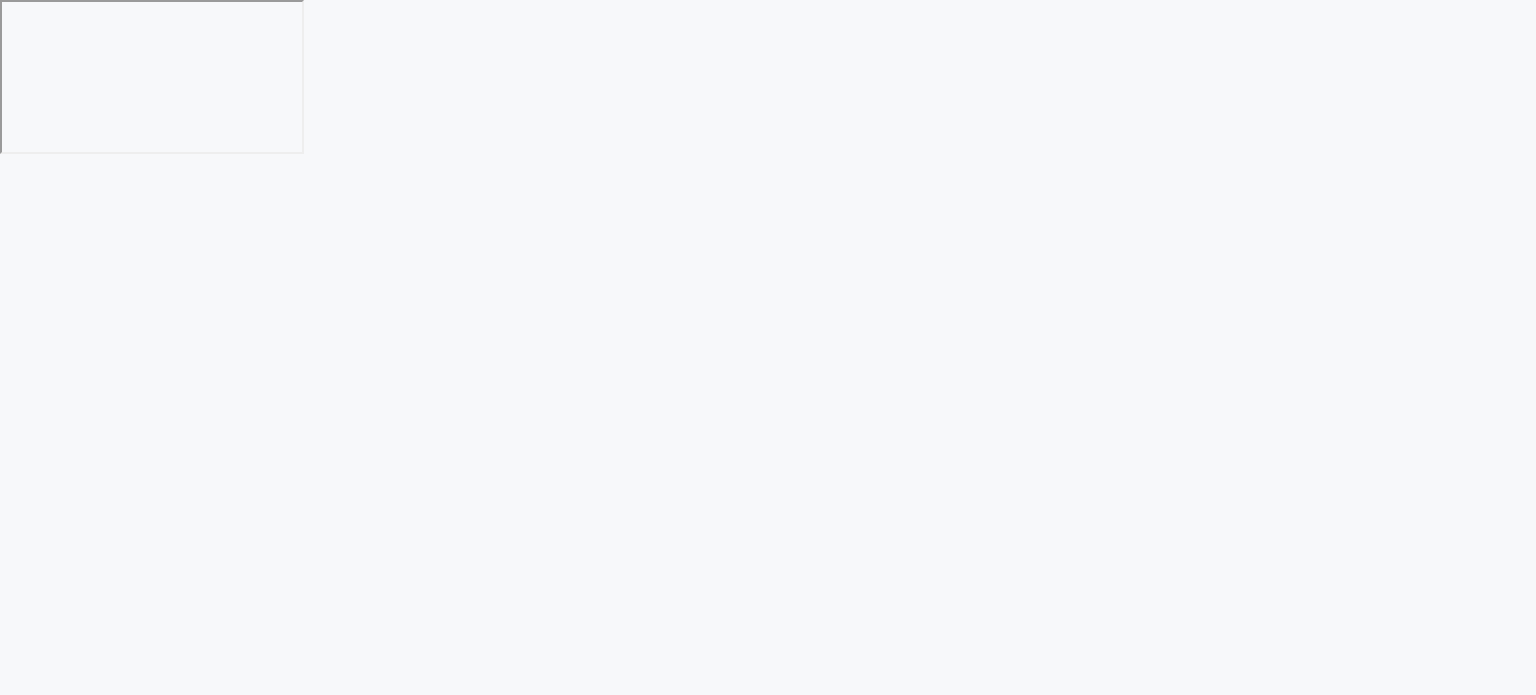 scroll, scrollTop: 0, scrollLeft: 0, axis: both 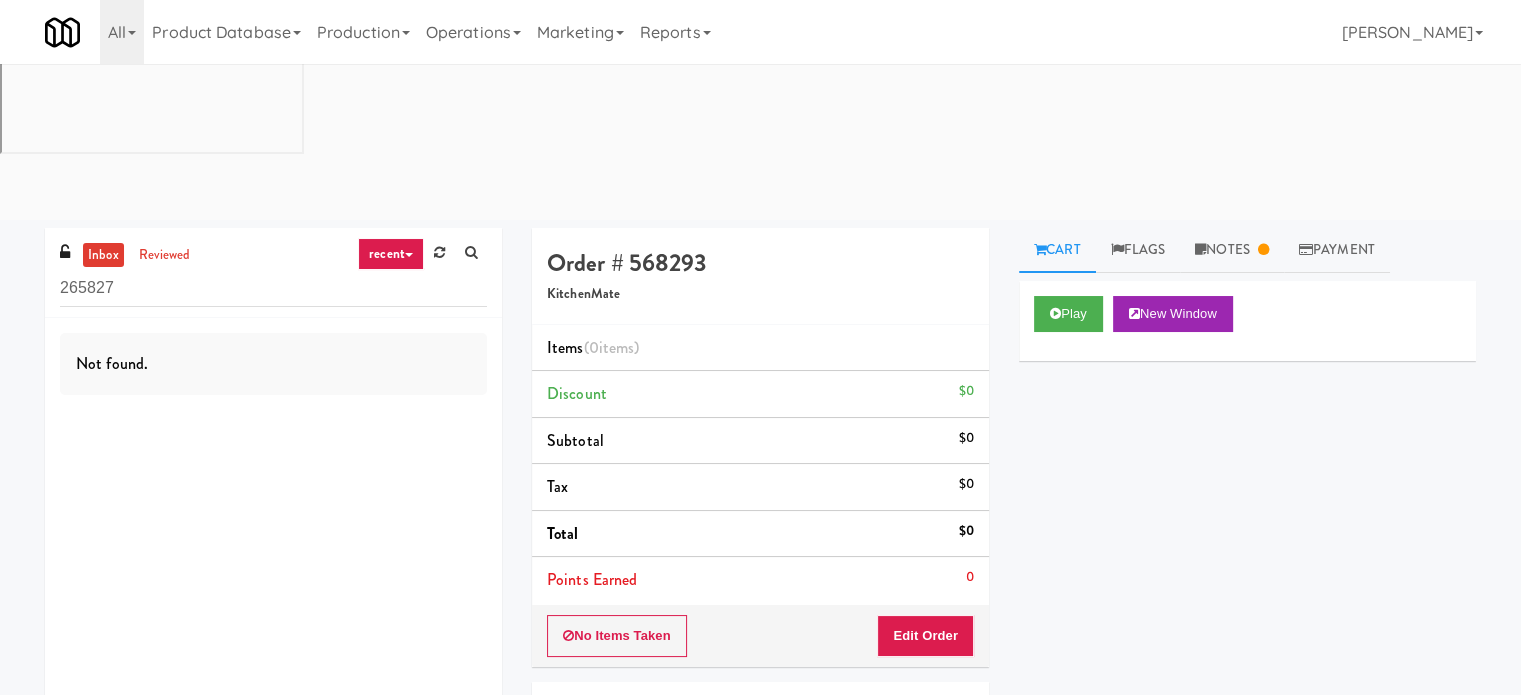 click on "265827" at bounding box center [273, 288] 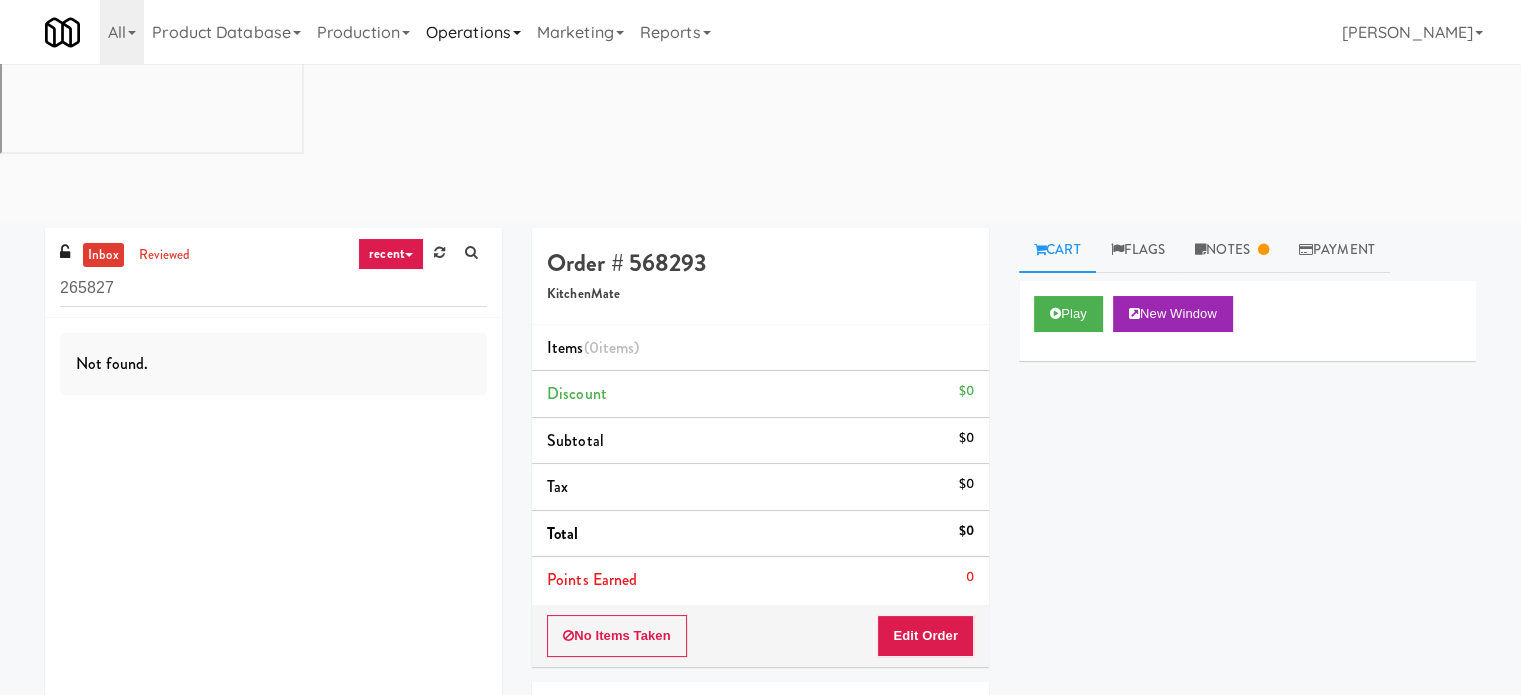 click on "Operations" at bounding box center (473, 32) 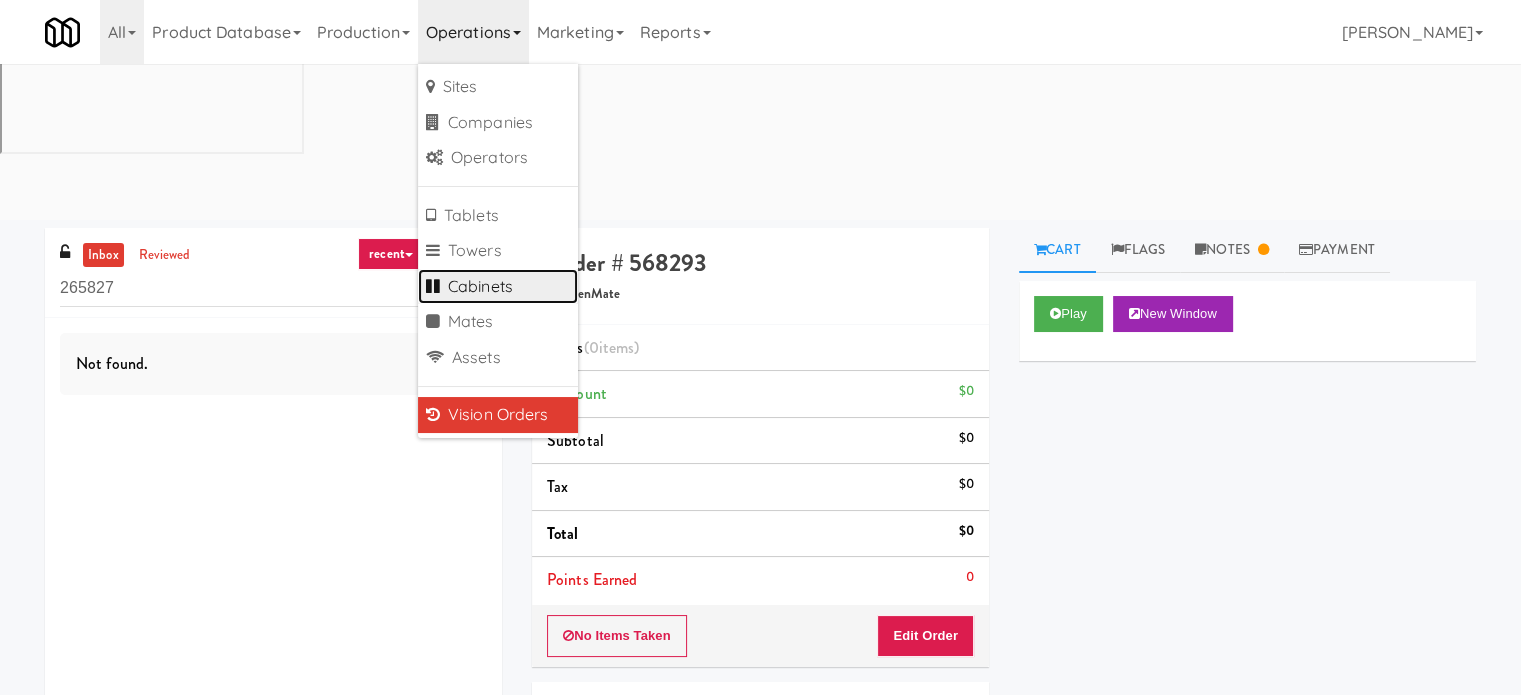 click on "Cabinets" at bounding box center (498, 287) 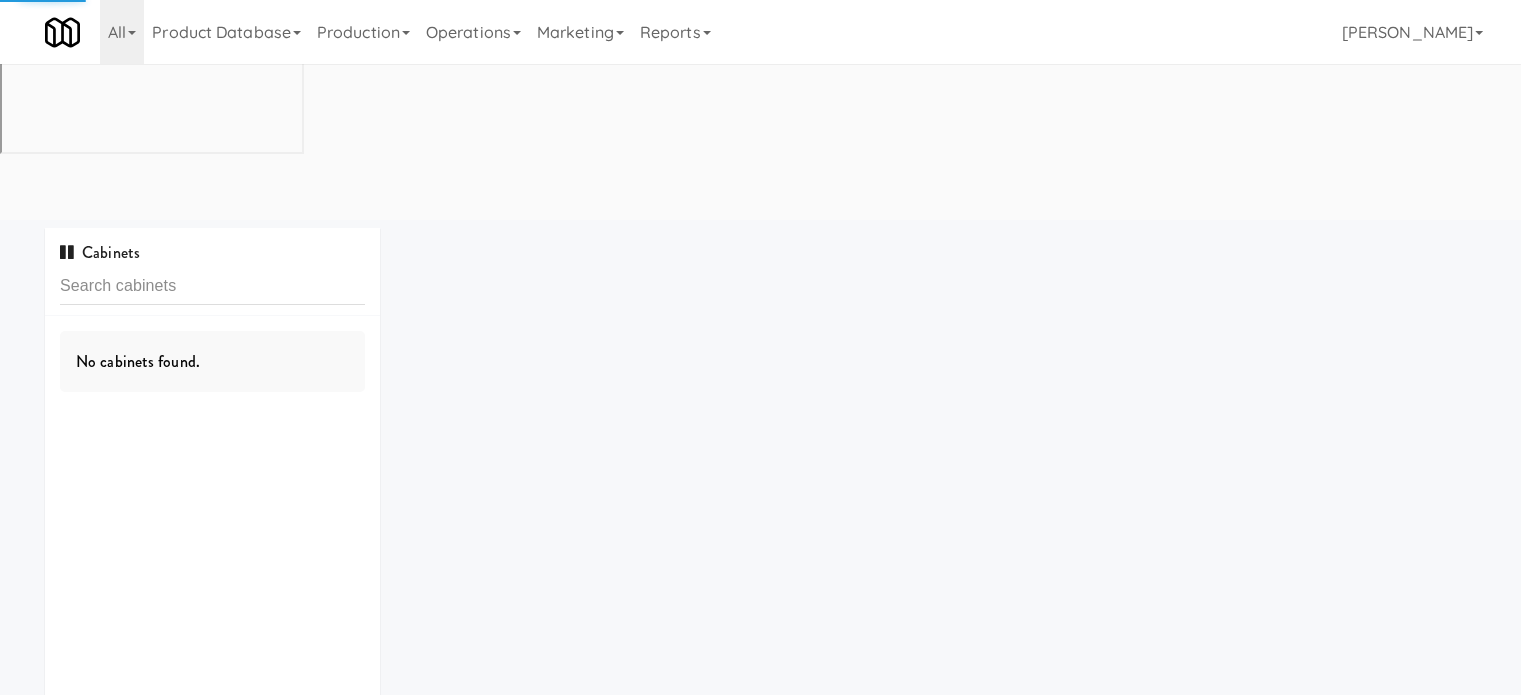 click at bounding box center (212, 286) 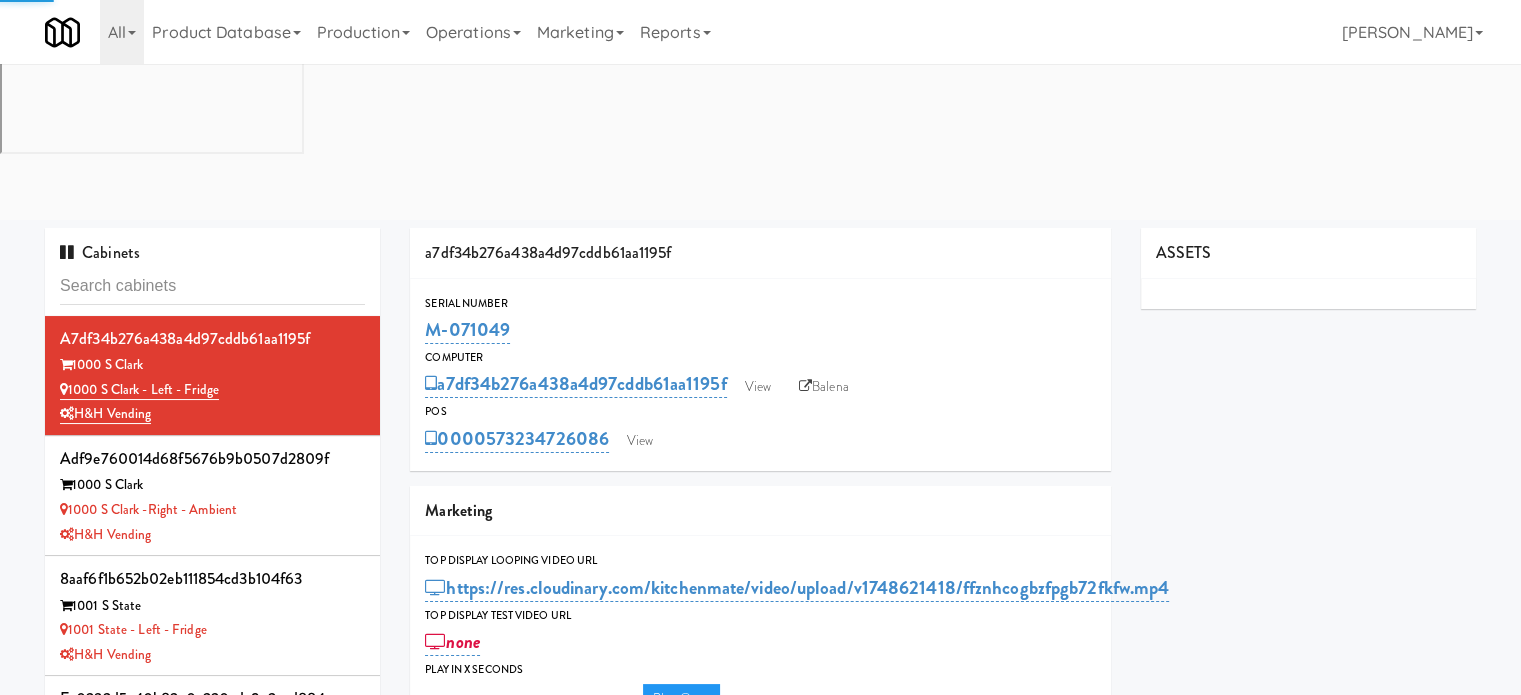 type on "Jenet: Kiosk unavailable. Check back later" 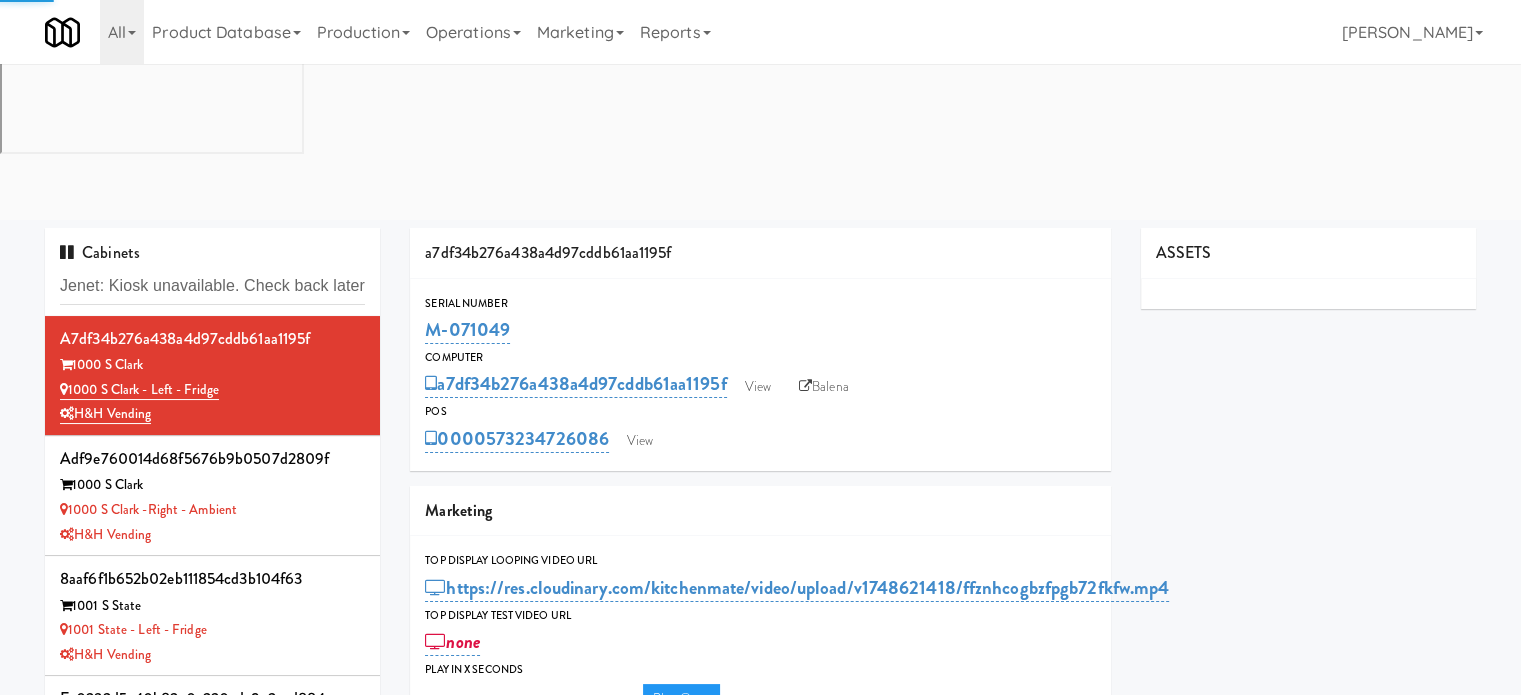 type on "3" 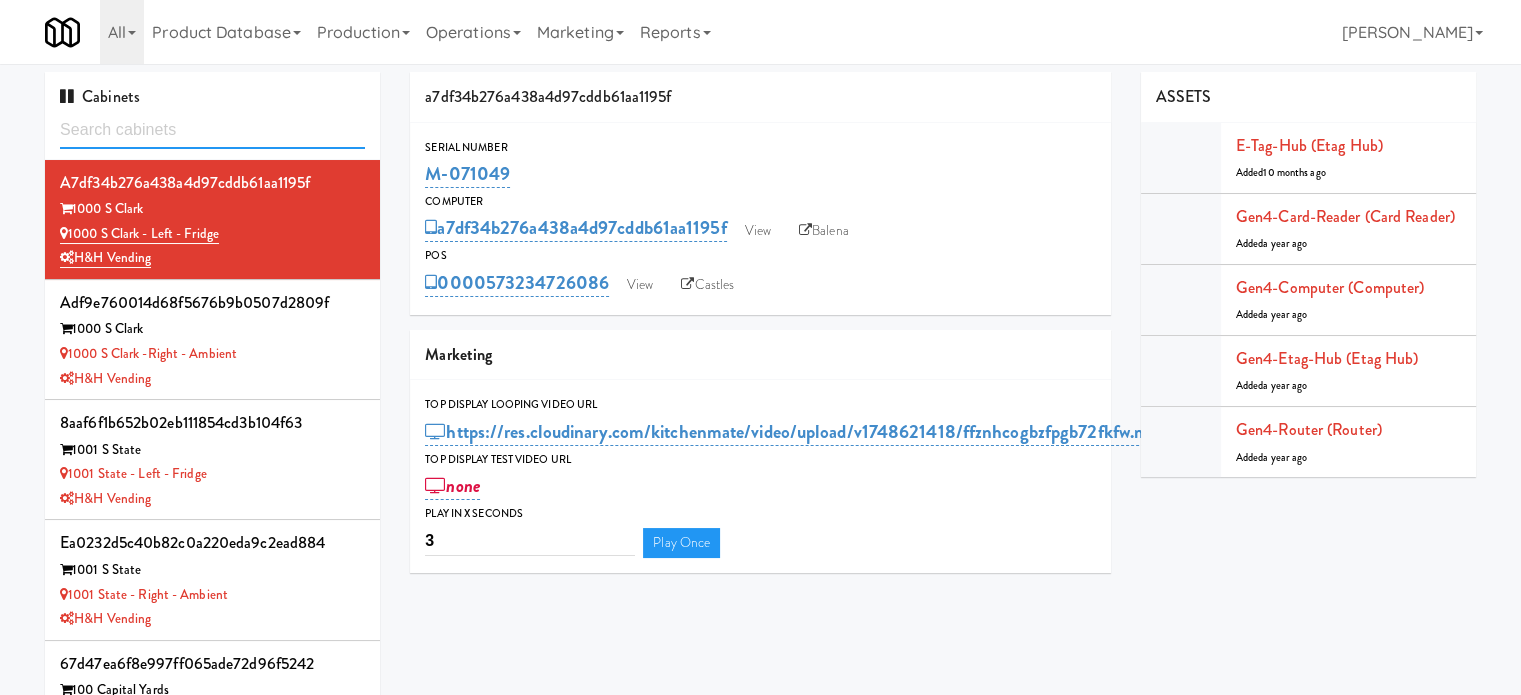 click at bounding box center [212, 130] 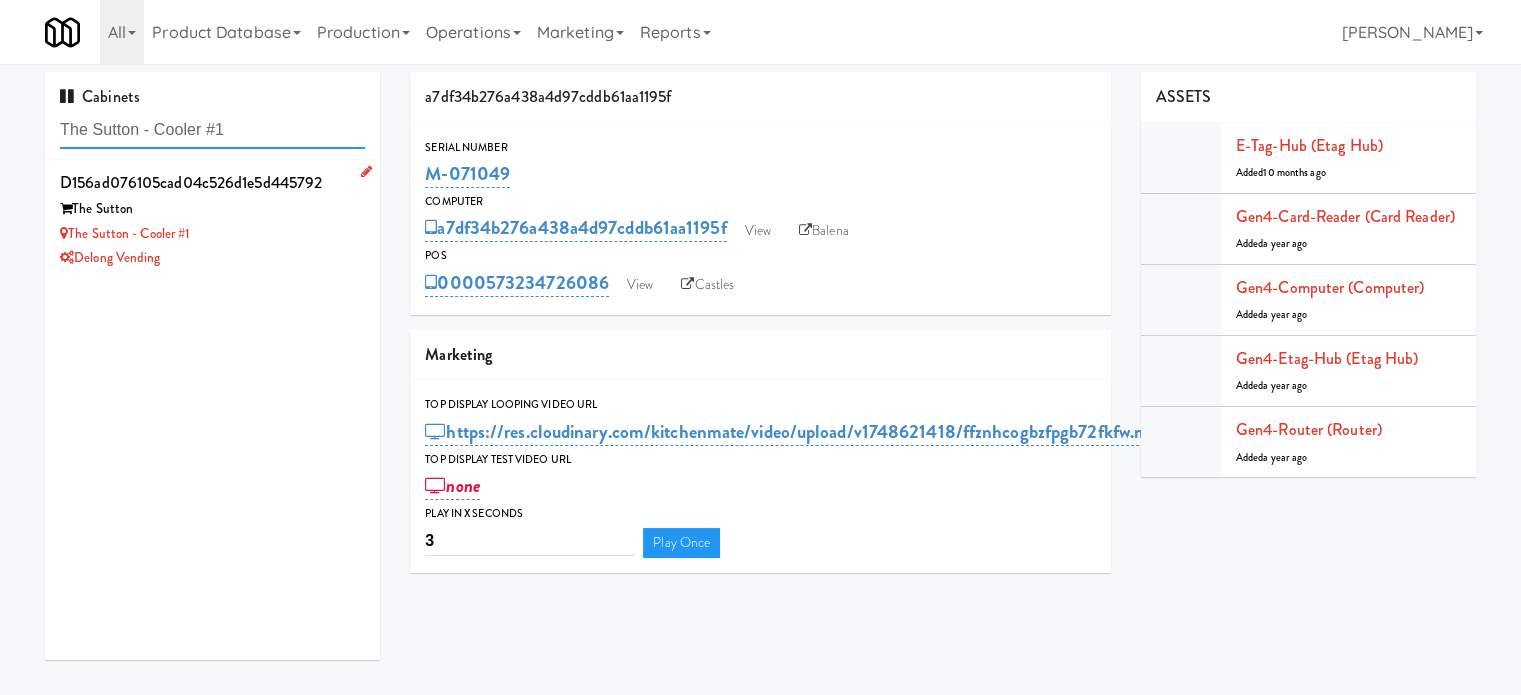 type on "The Sutton - Cooler #1" 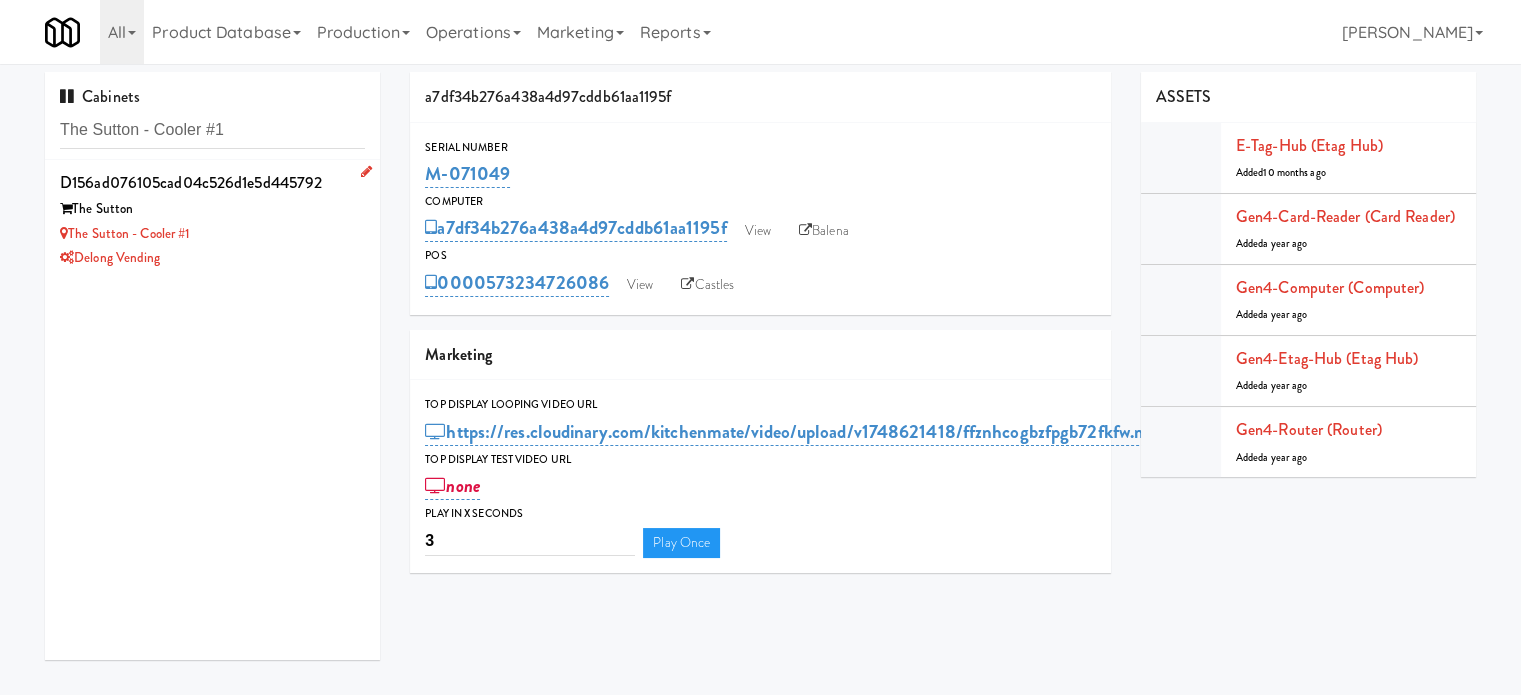 click on "The Sutton - Cooler #1" at bounding box center [212, 234] 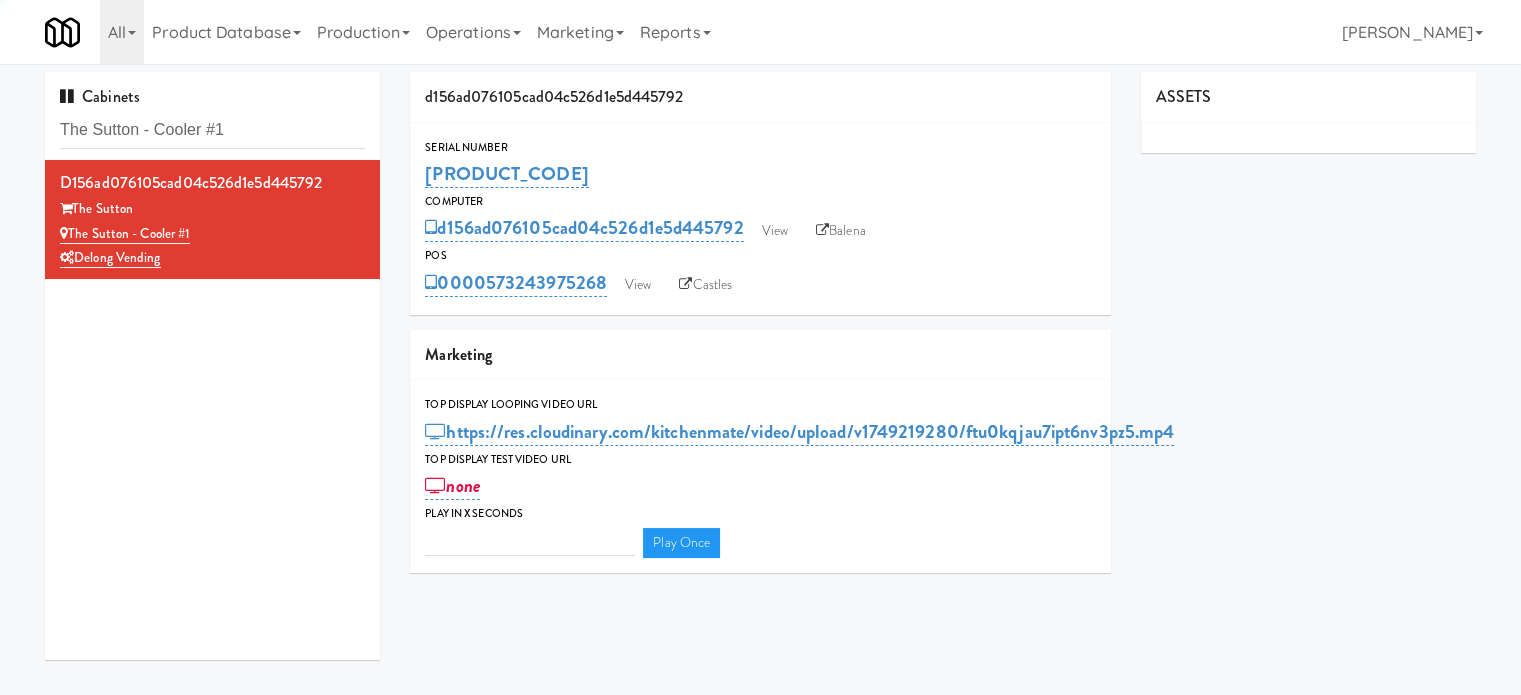 type on "3" 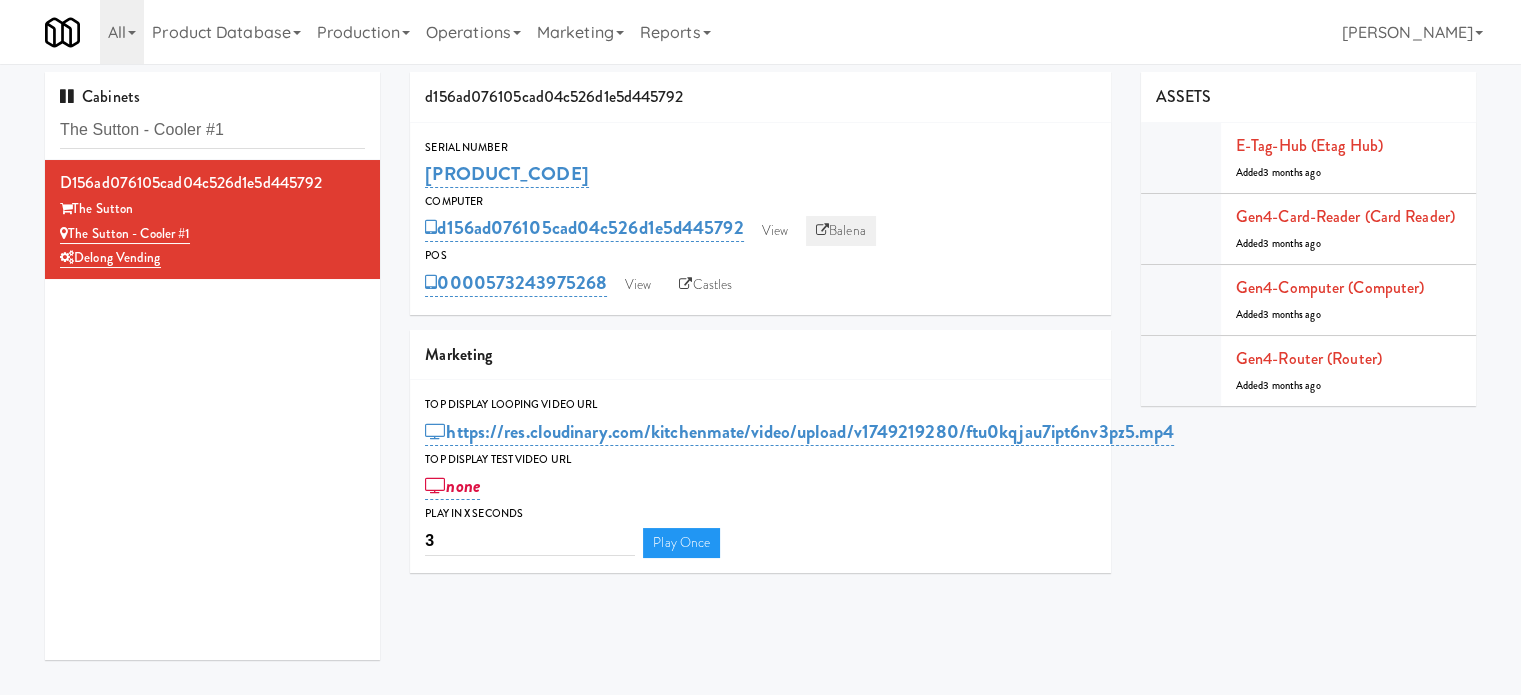click on "Balena" at bounding box center (841, 231) 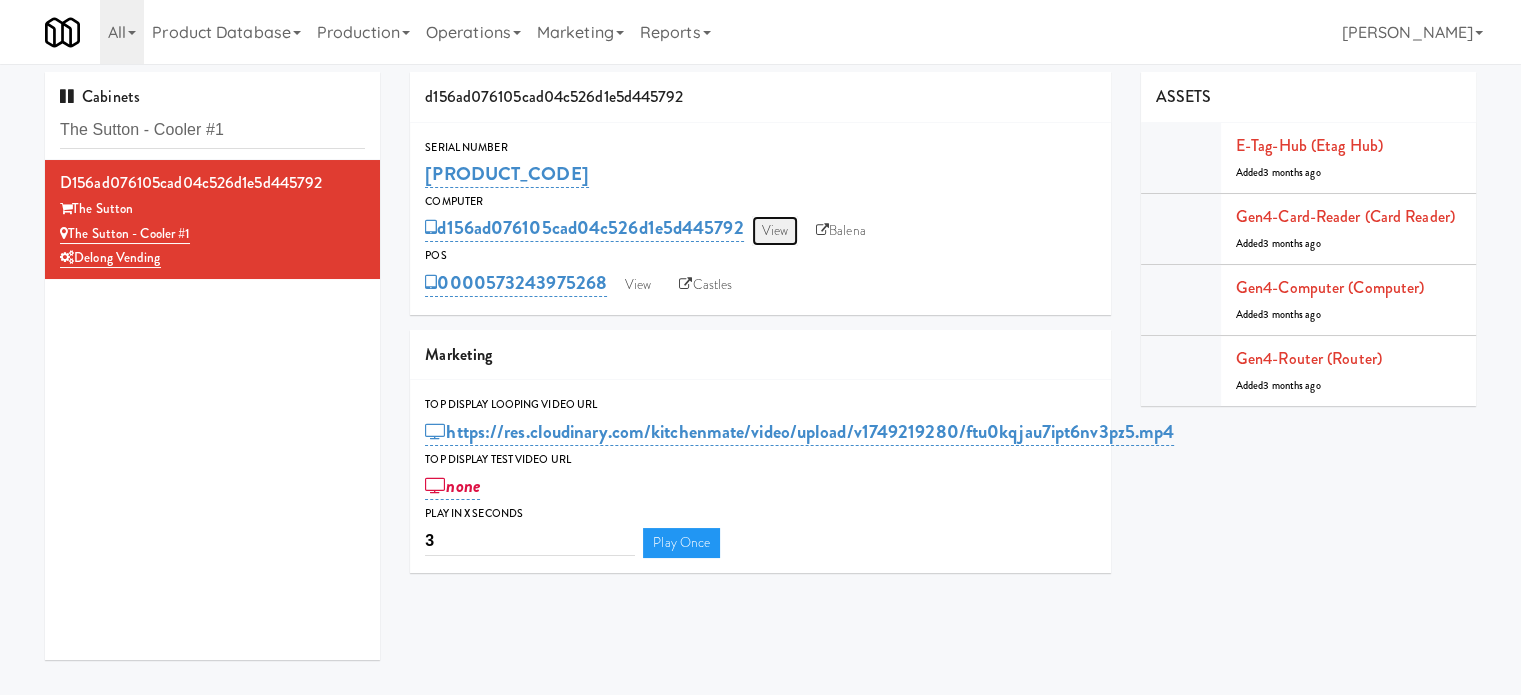 click on "View" at bounding box center (775, 231) 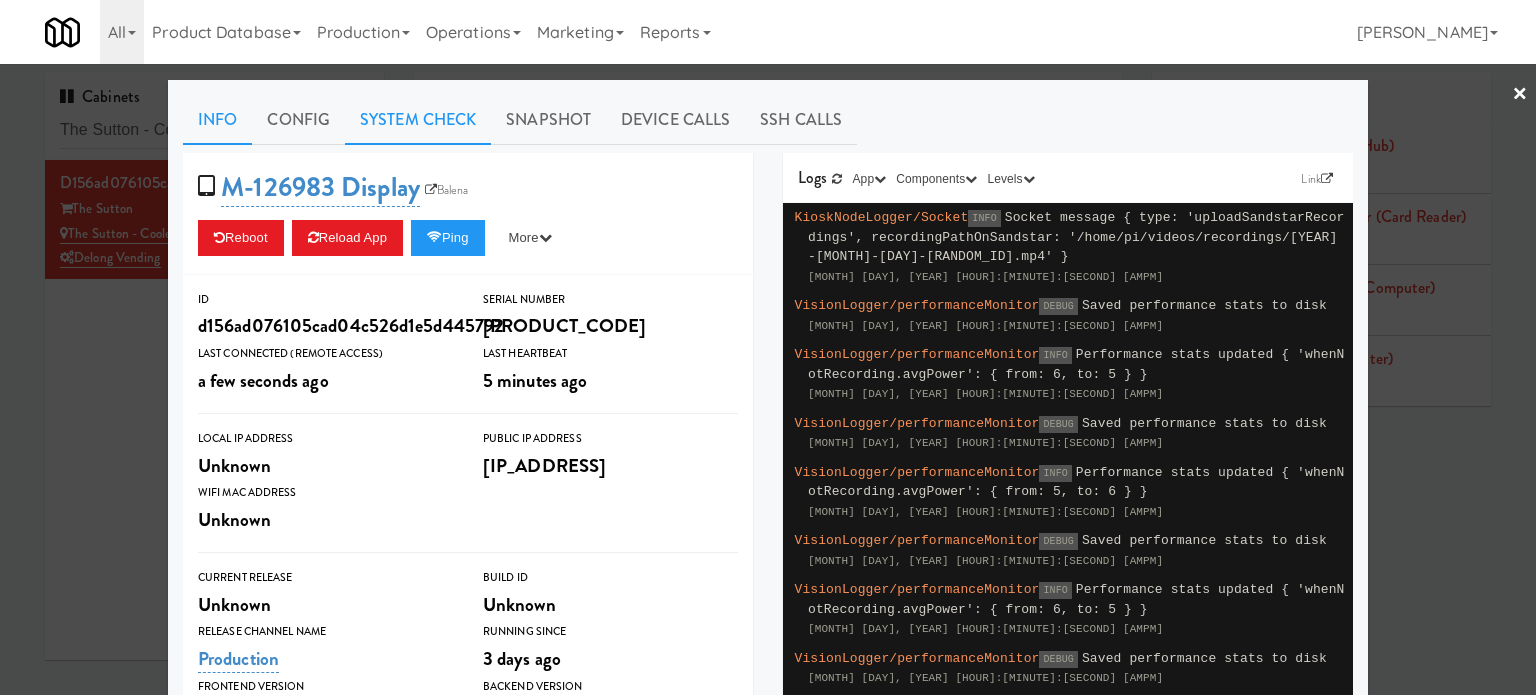 click on "System Check" at bounding box center (418, 120) 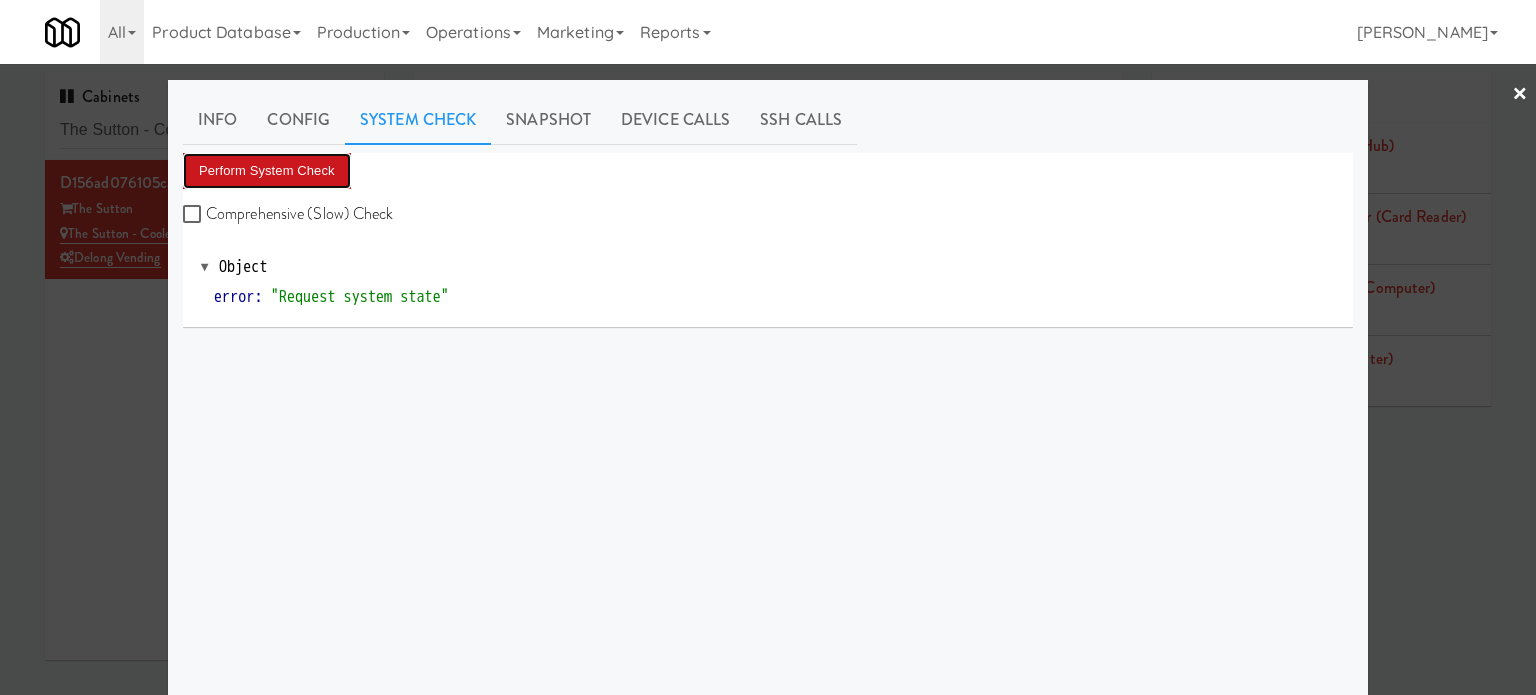 click on "Perform System Check" at bounding box center (267, 171) 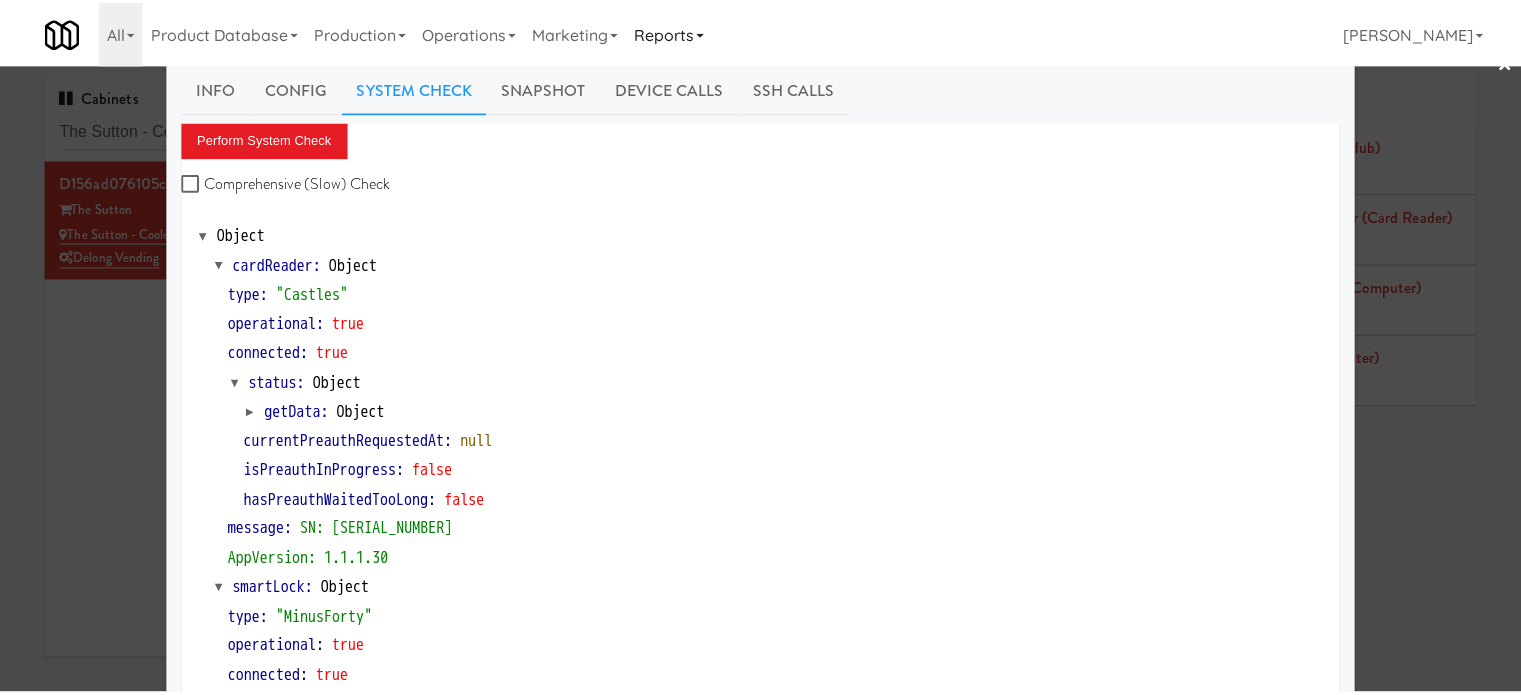 scroll, scrollTop: 0, scrollLeft: 0, axis: both 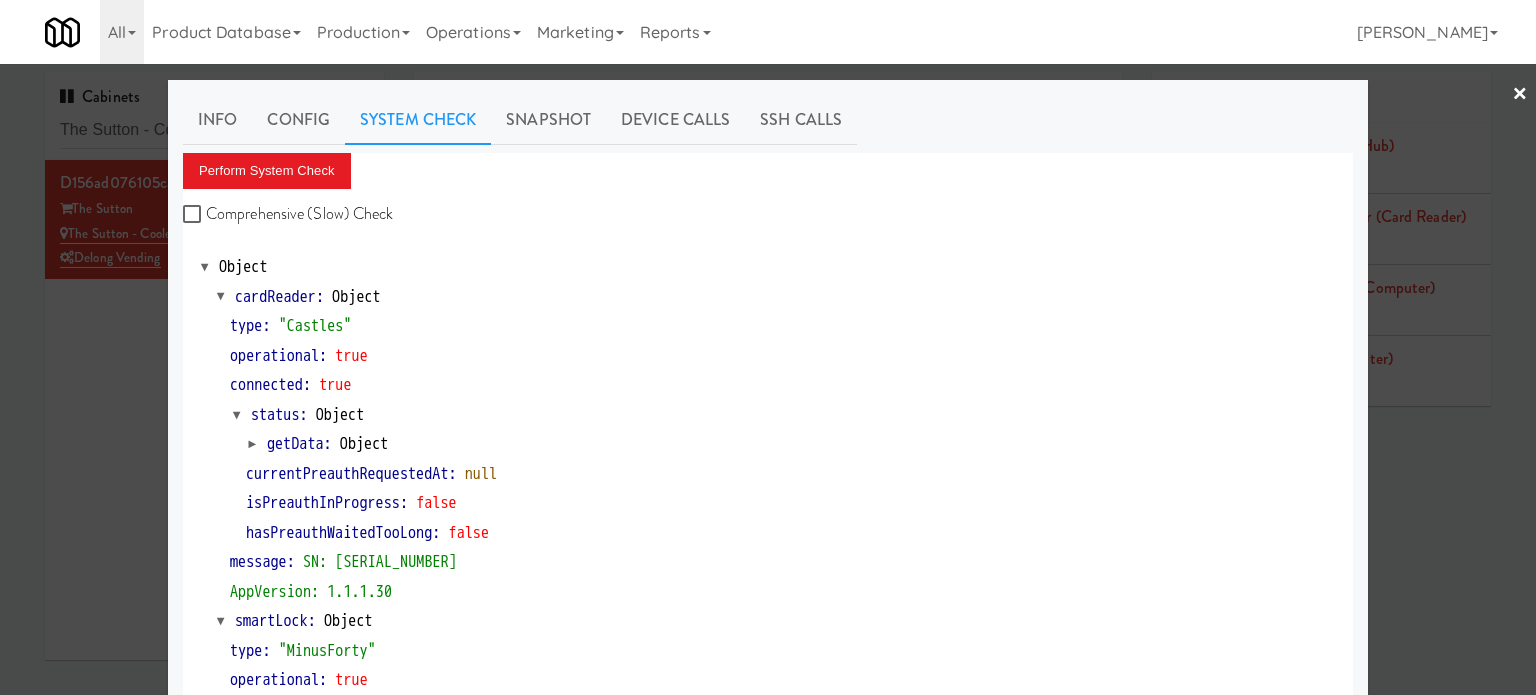 click at bounding box center (768, 347) 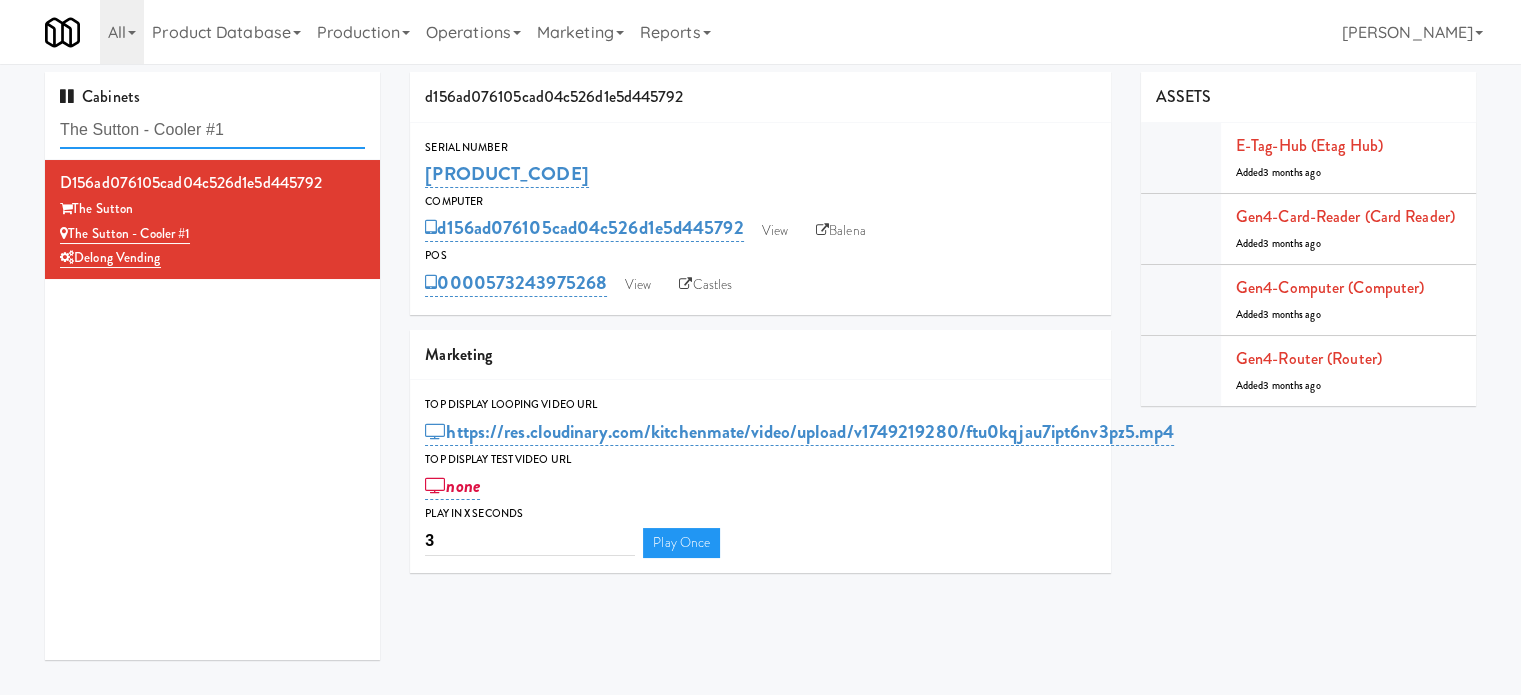click on "The Sutton - Cooler #1" at bounding box center (212, 130) 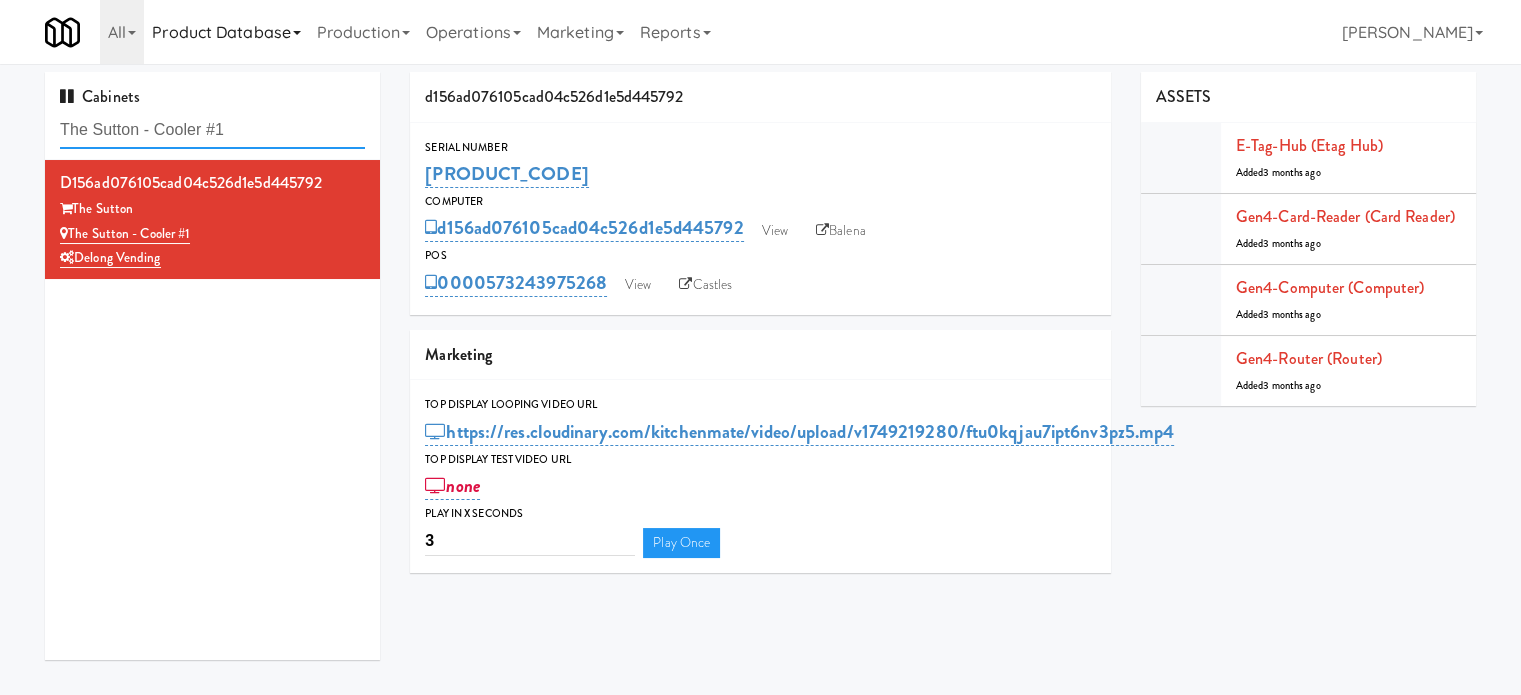 paste on "Eleven55 - Pantry" 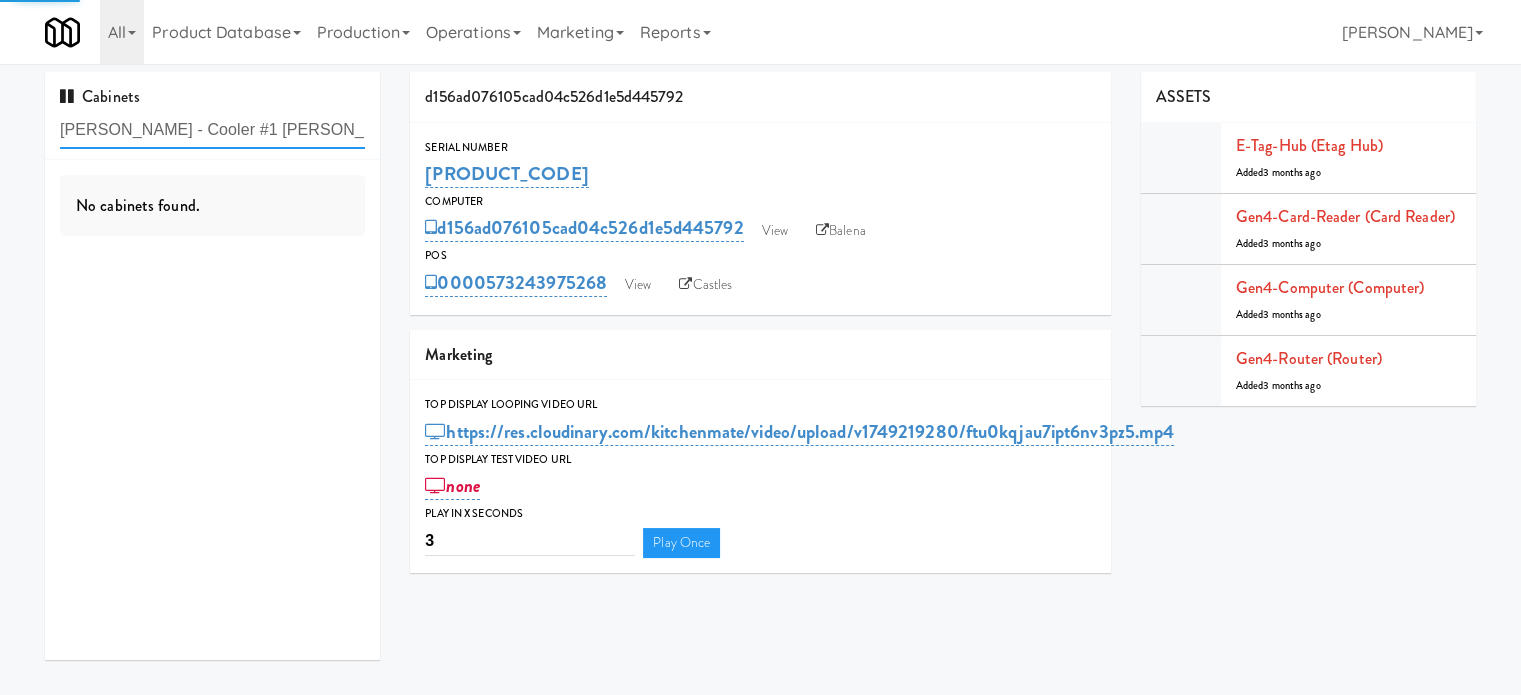 click on "[PERSON_NAME] - Cooler #1 [PERSON_NAME] - Pantry" at bounding box center [212, 130] 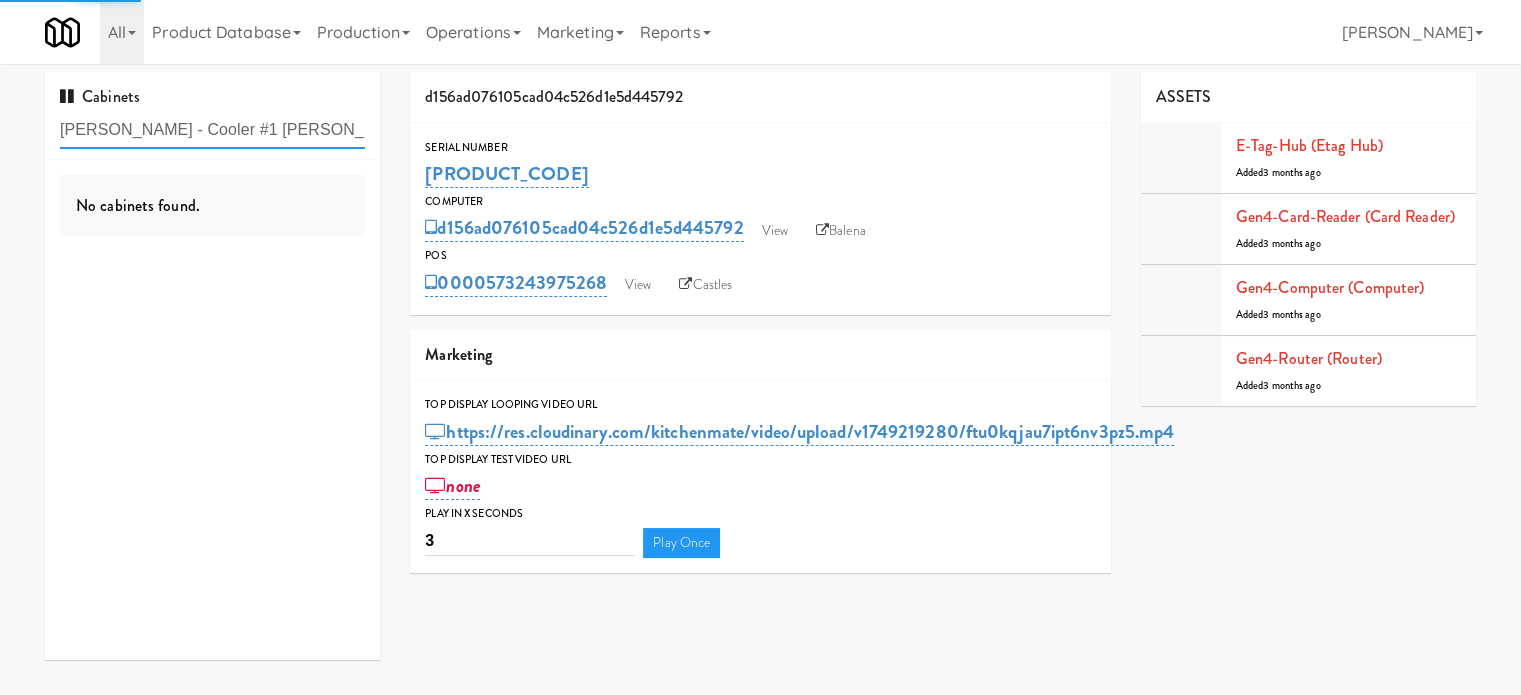 click on "[PERSON_NAME] - Cooler #1 [PERSON_NAME] - Pantry" at bounding box center [212, 130] 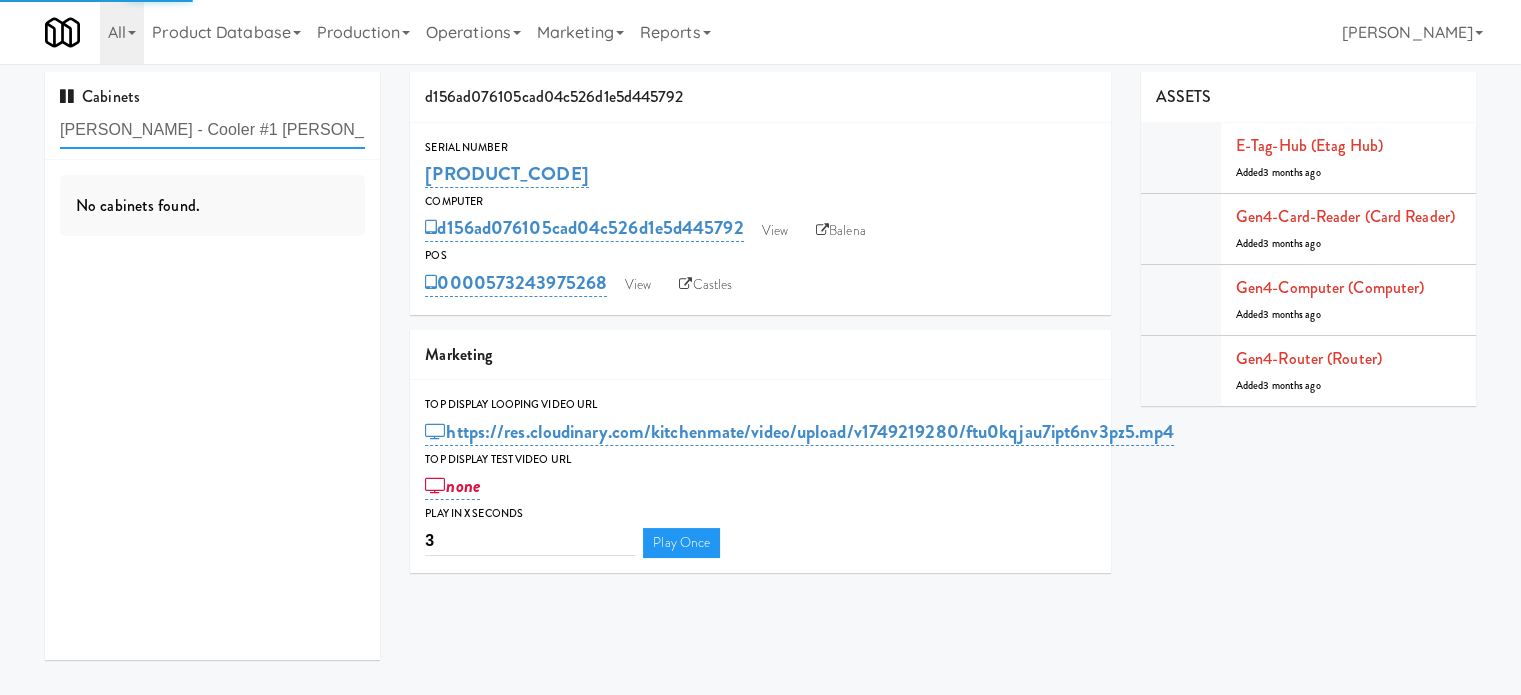 click on "[PERSON_NAME] - Cooler #1 [PERSON_NAME] - Pantry" at bounding box center [212, 130] 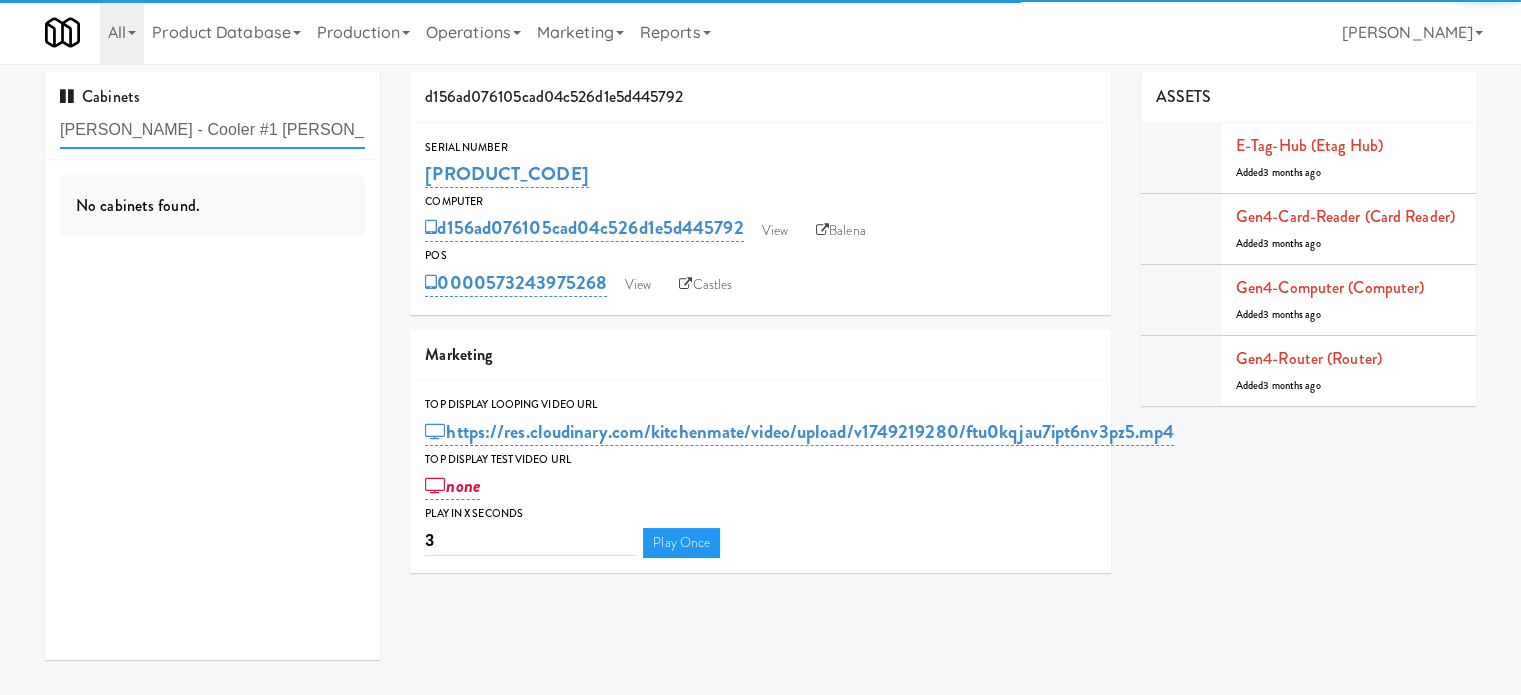 paste on "Eleven55 - Pantry" 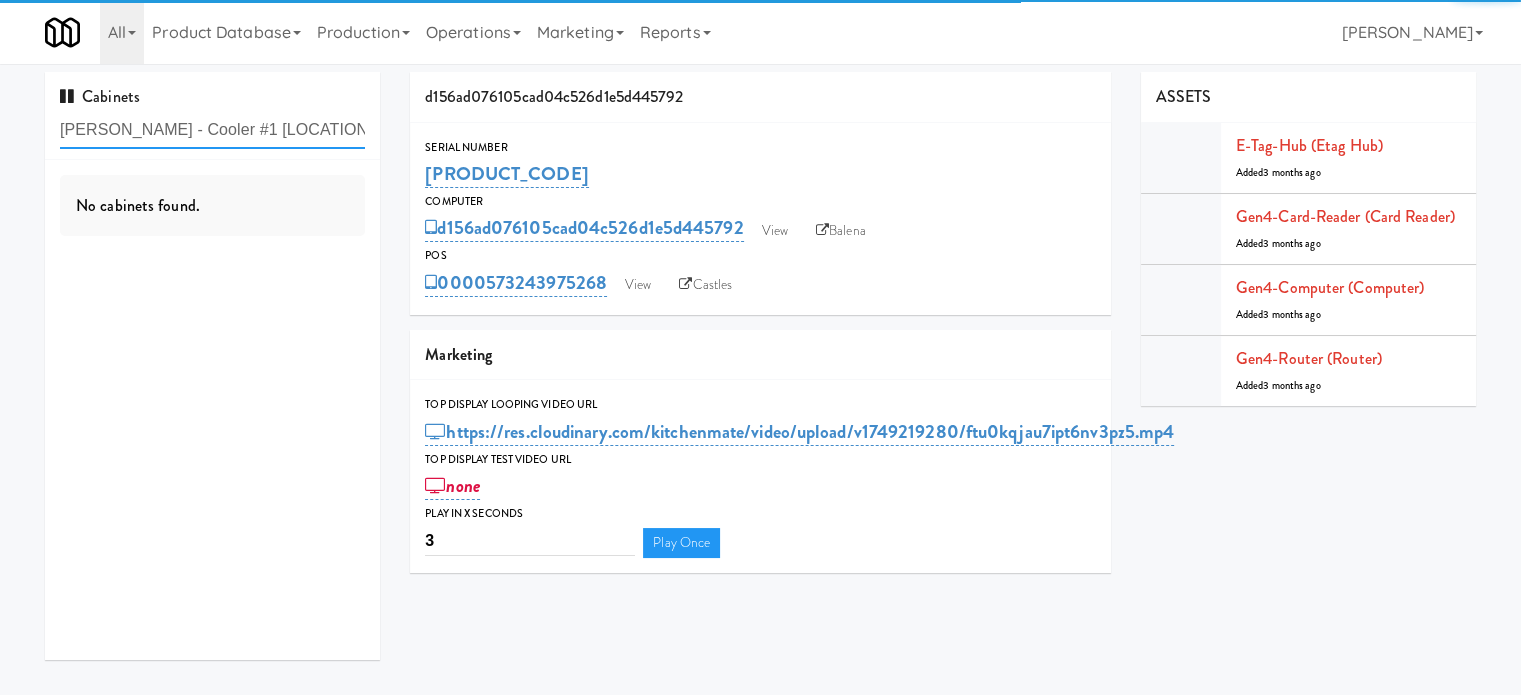 scroll, scrollTop: 0, scrollLeft: 29, axis: horizontal 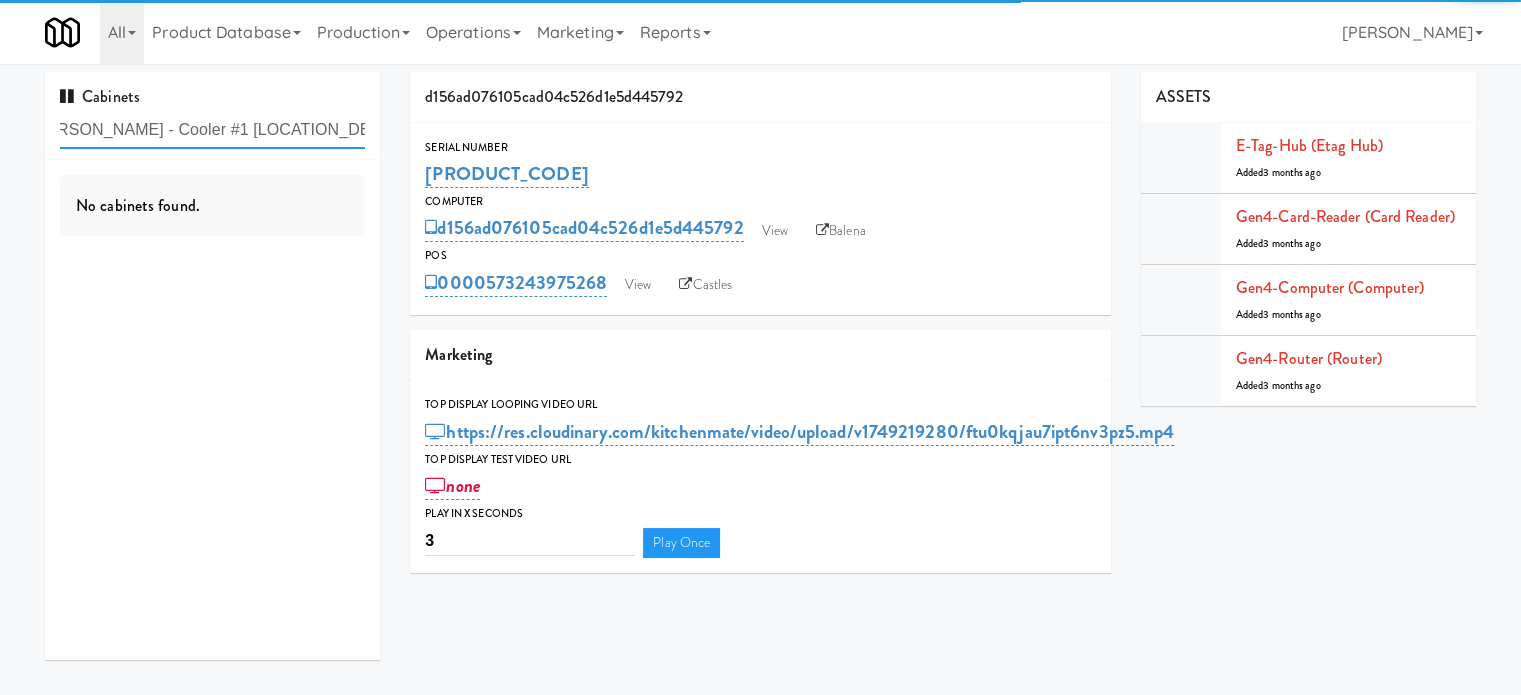 click on "[PERSON_NAME] - Cooler #1 [LOCATION_DETAIL] [PERSON_NAME] - Pantry" at bounding box center (212, 130) 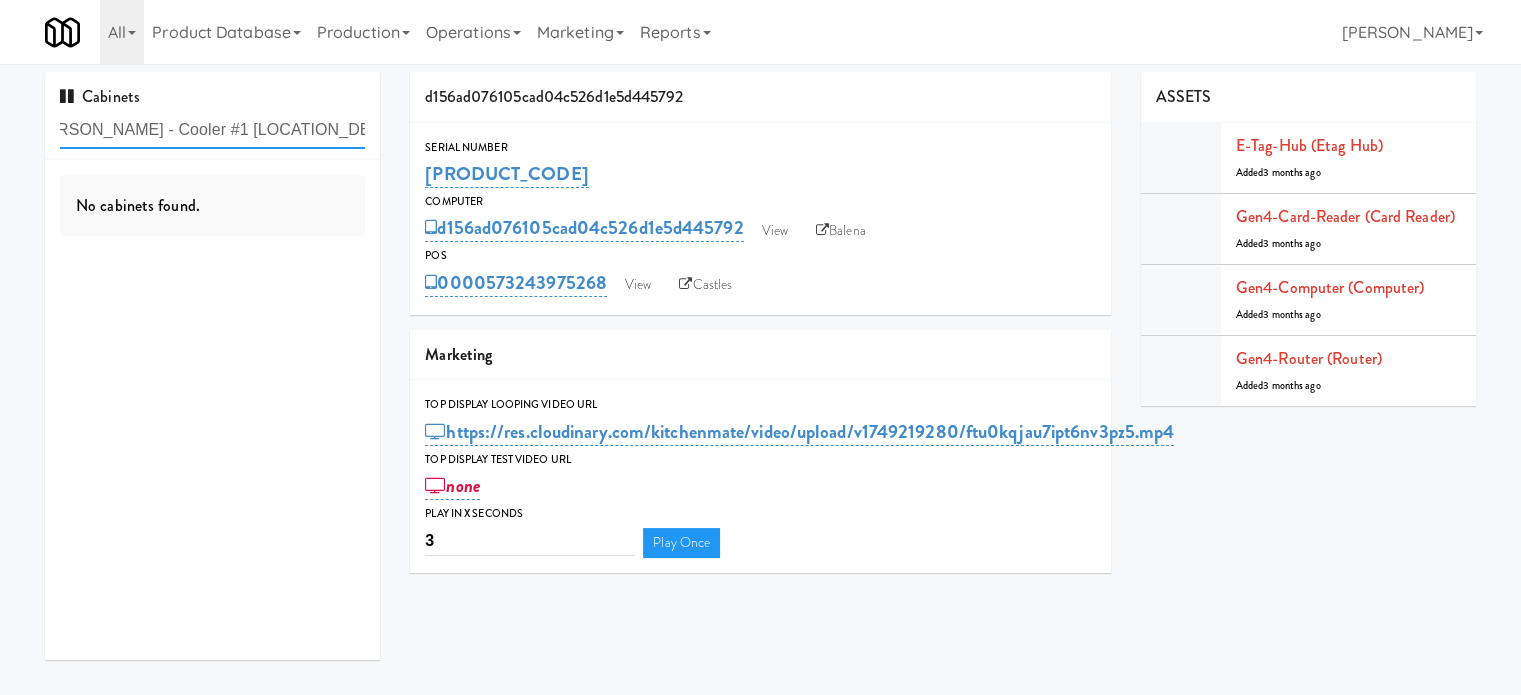 click on "[PERSON_NAME] - Cooler #1 [LOCATION_DETAIL] [PERSON_NAME] - Pantry" at bounding box center (212, 130) 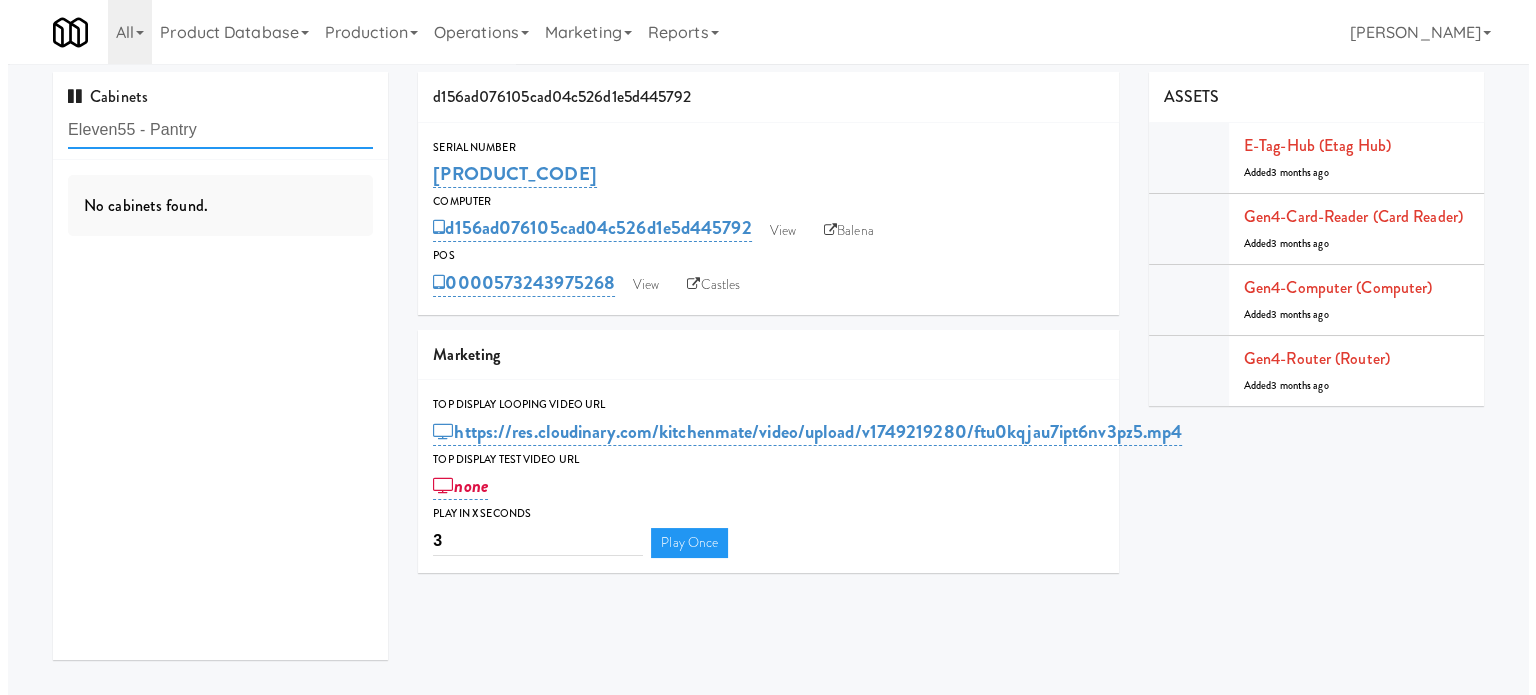 scroll, scrollTop: 0, scrollLeft: 0, axis: both 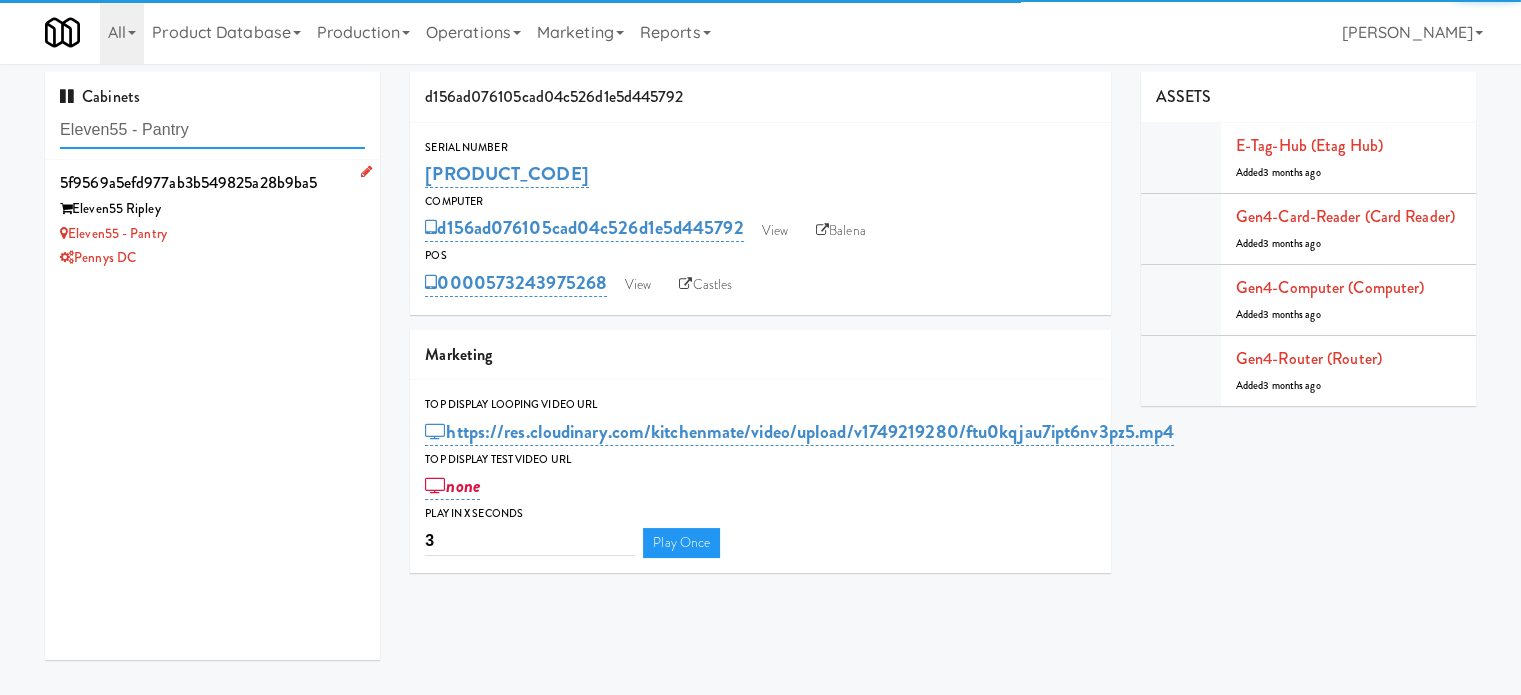 type on "Eleven55 - Pantry" 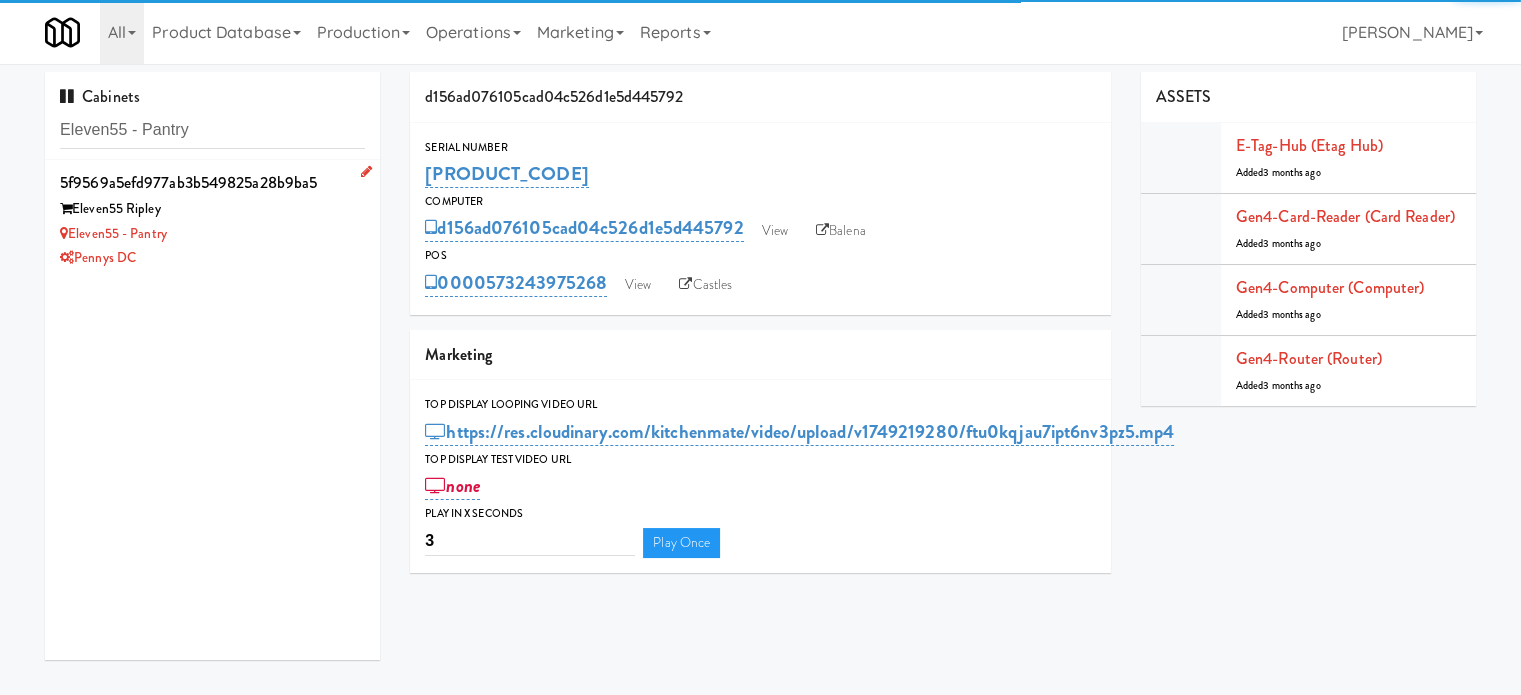 drag, startPoint x: 292, startPoint y: 245, endPoint x: 316, endPoint y: 240, distance: 24.5153 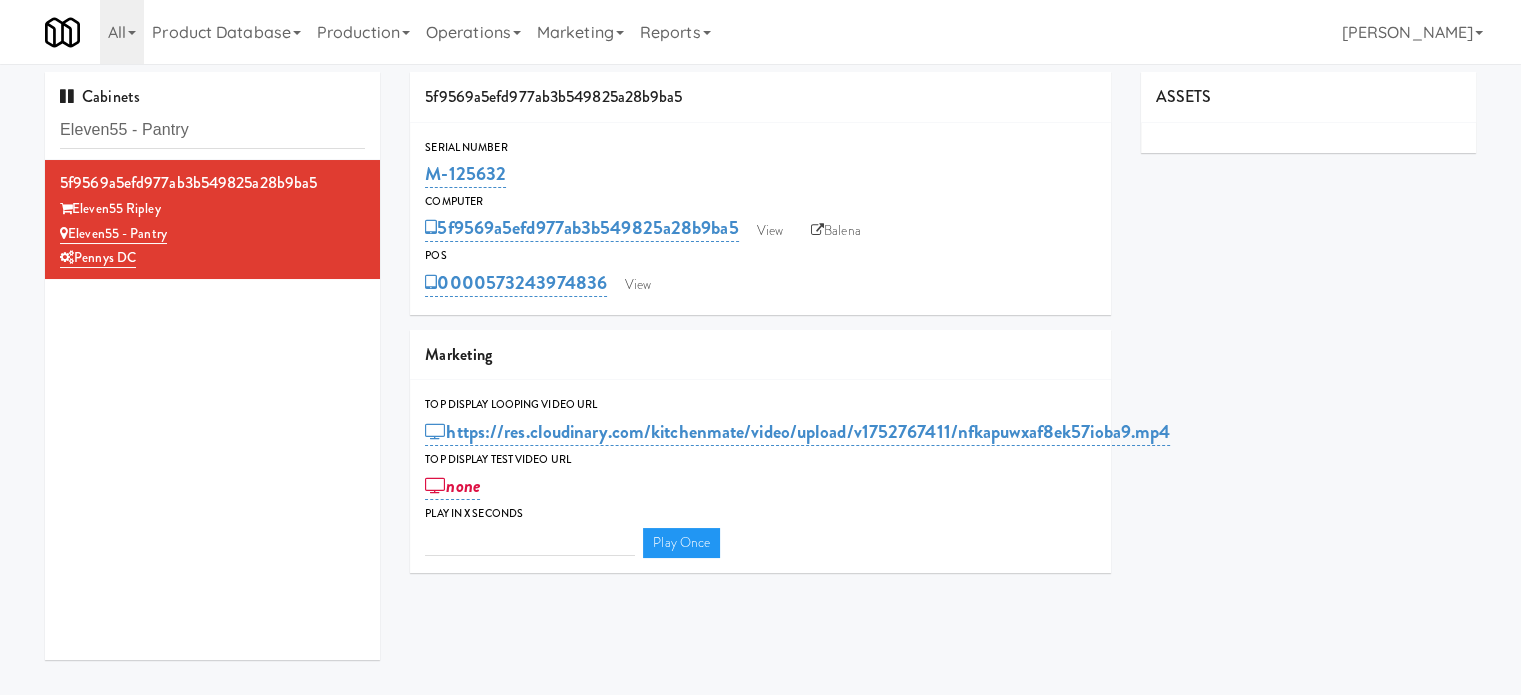 type on "3" 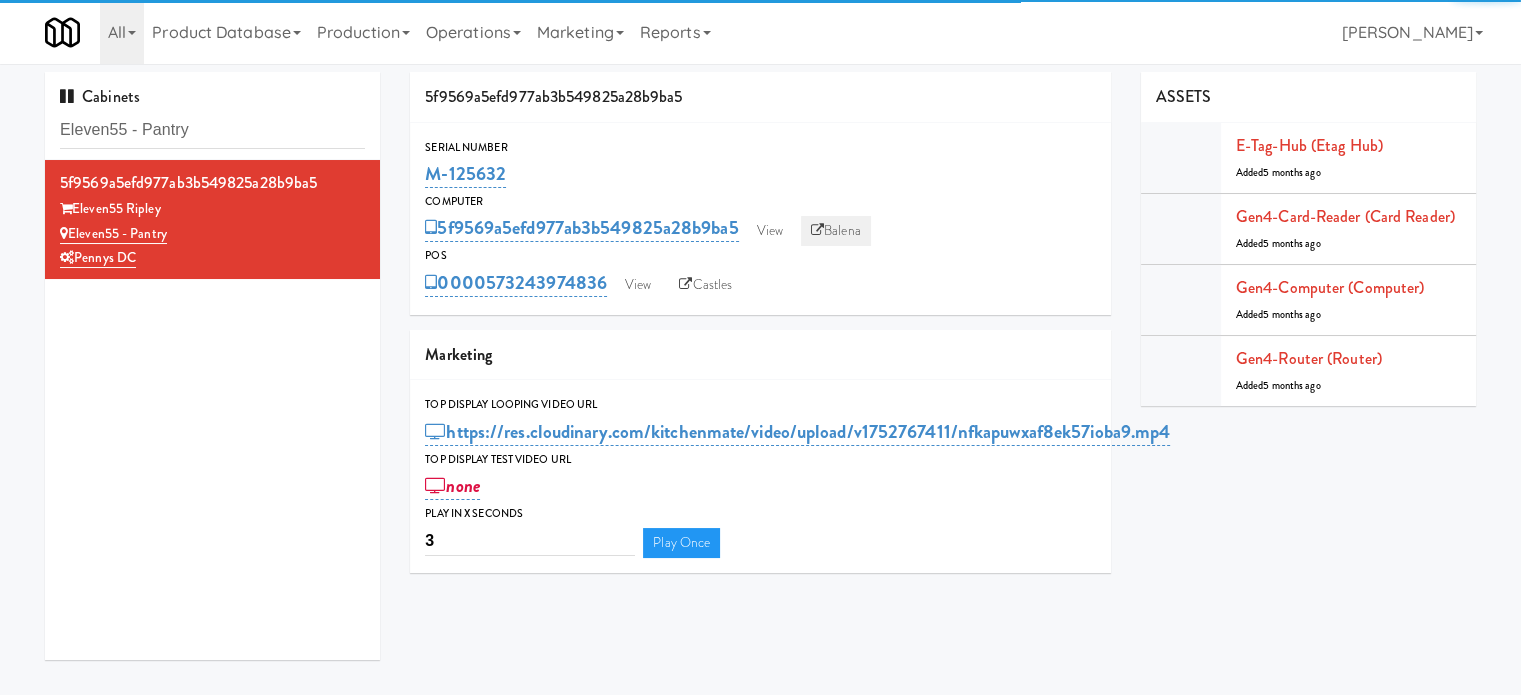 click on "Balena" at bounding box center [836, 231] 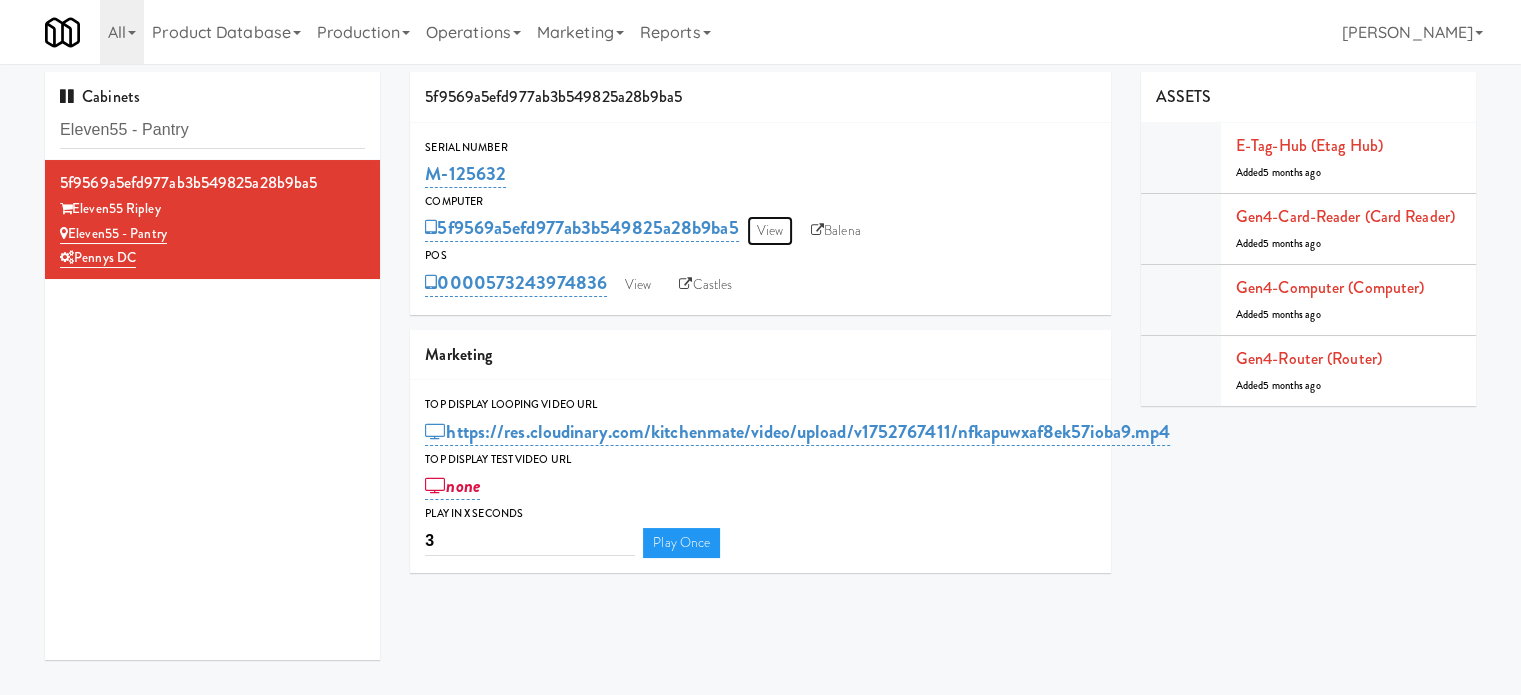 click on "View" at bounding box center (770, 231) 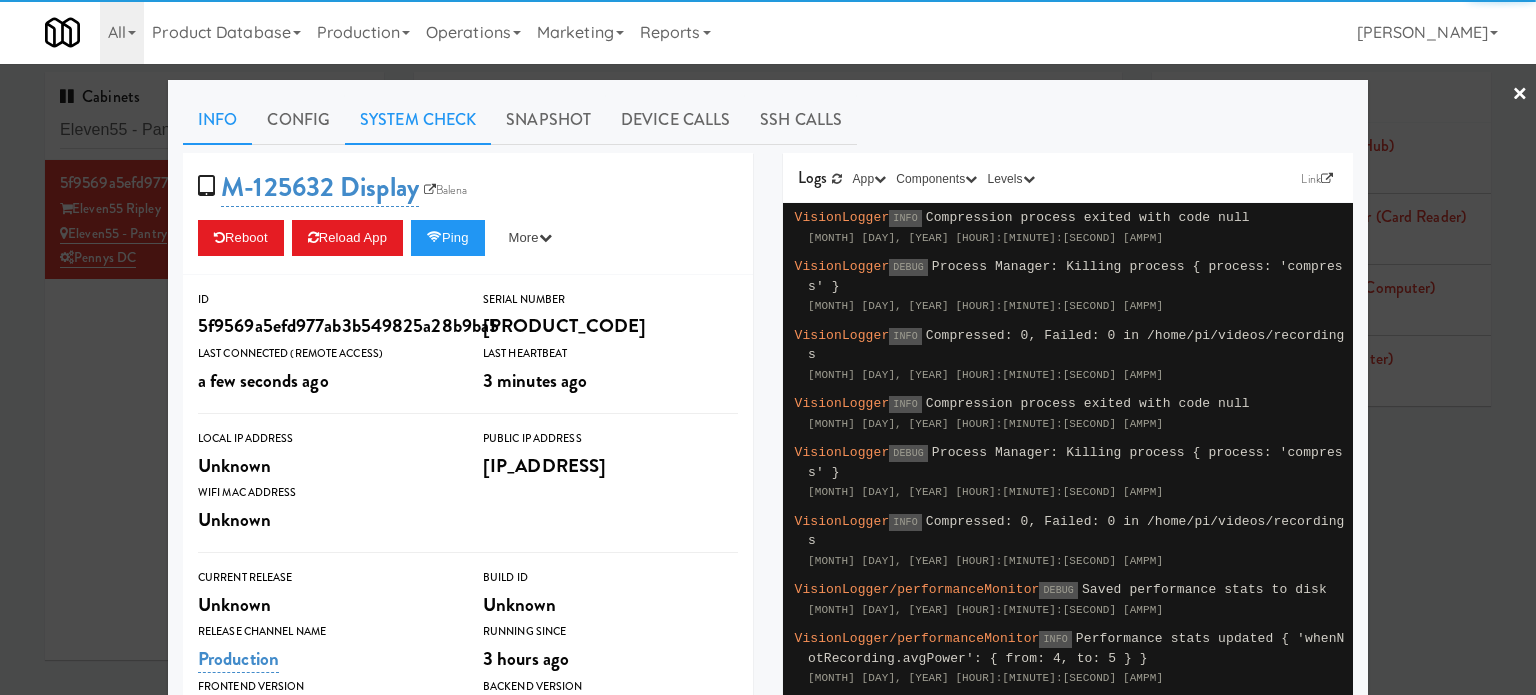 click on "System Check" at bounding box center (418, 120) 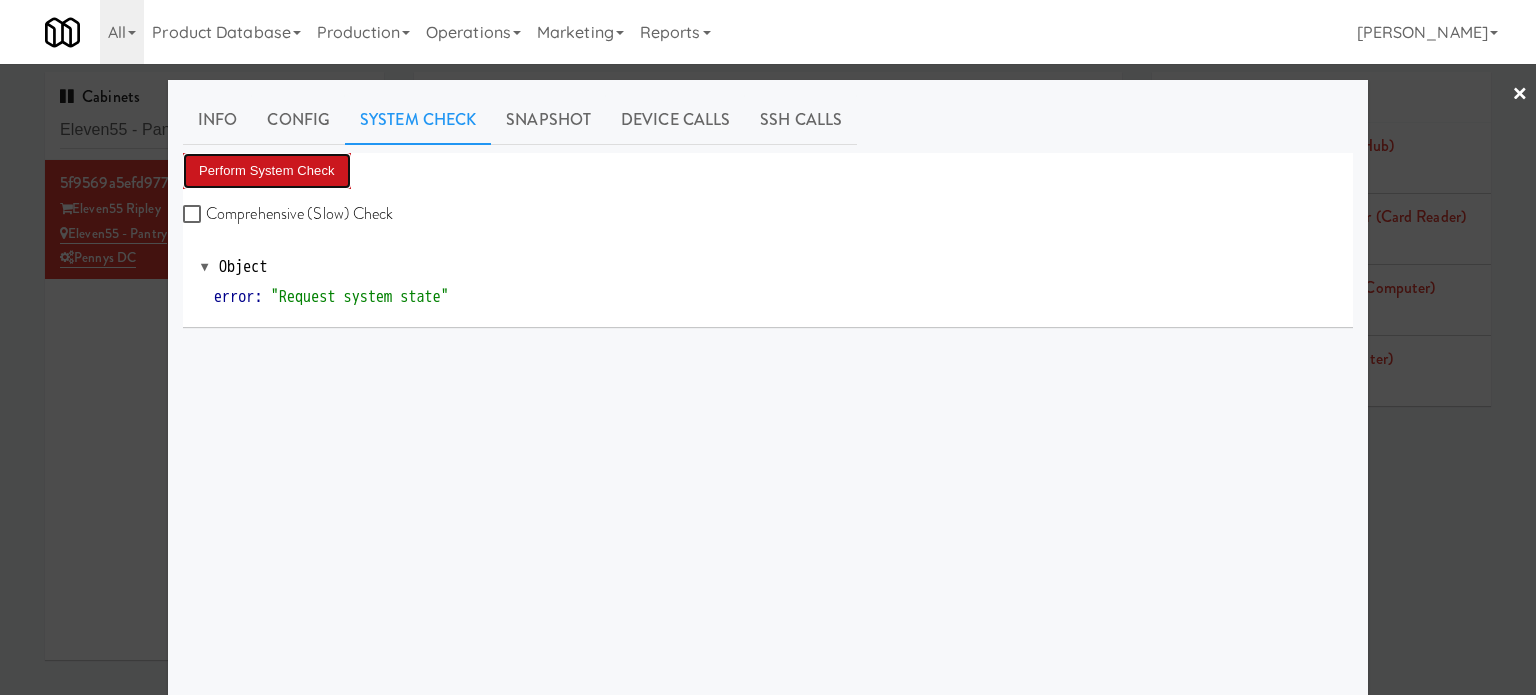 click on "Perform System Check" at bounding box center [267, 171] 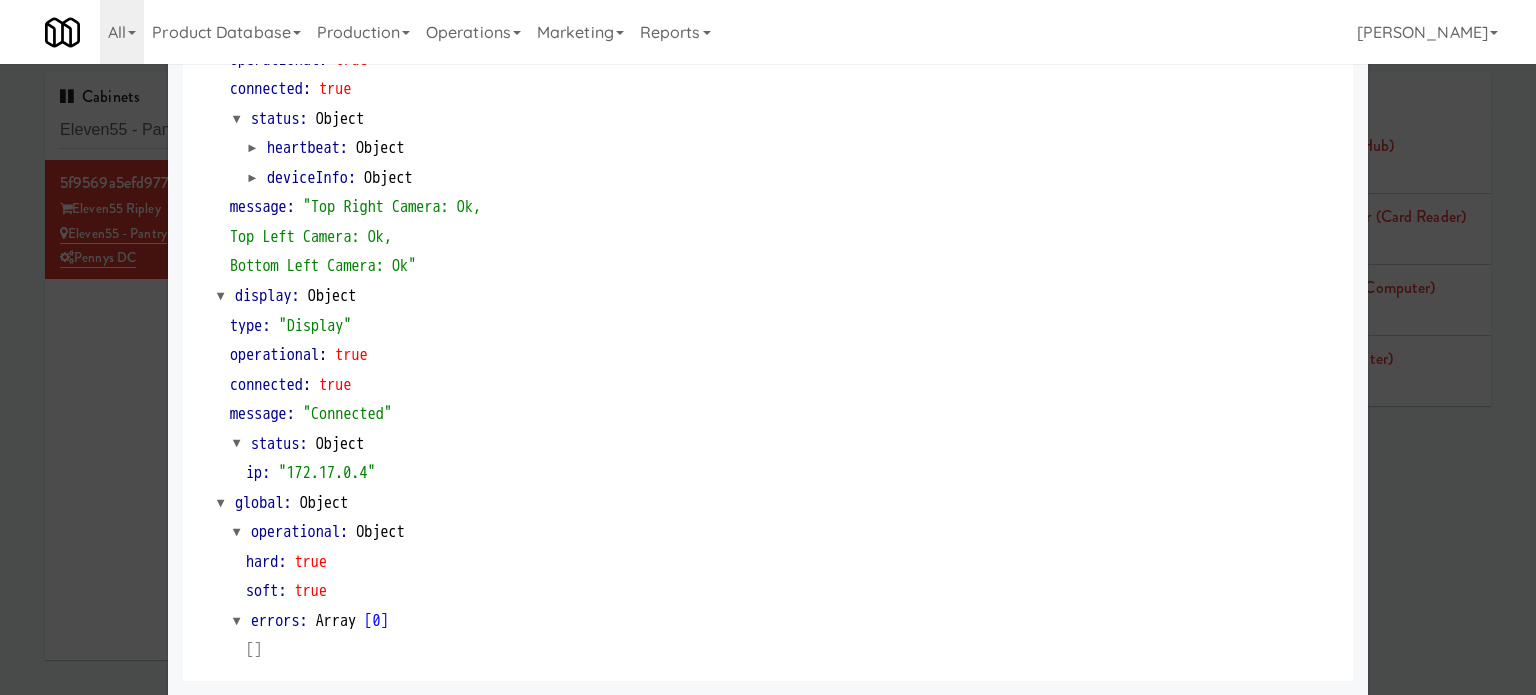 scroll, scrollTop: 0, scrollLeft: 0, axis: both 